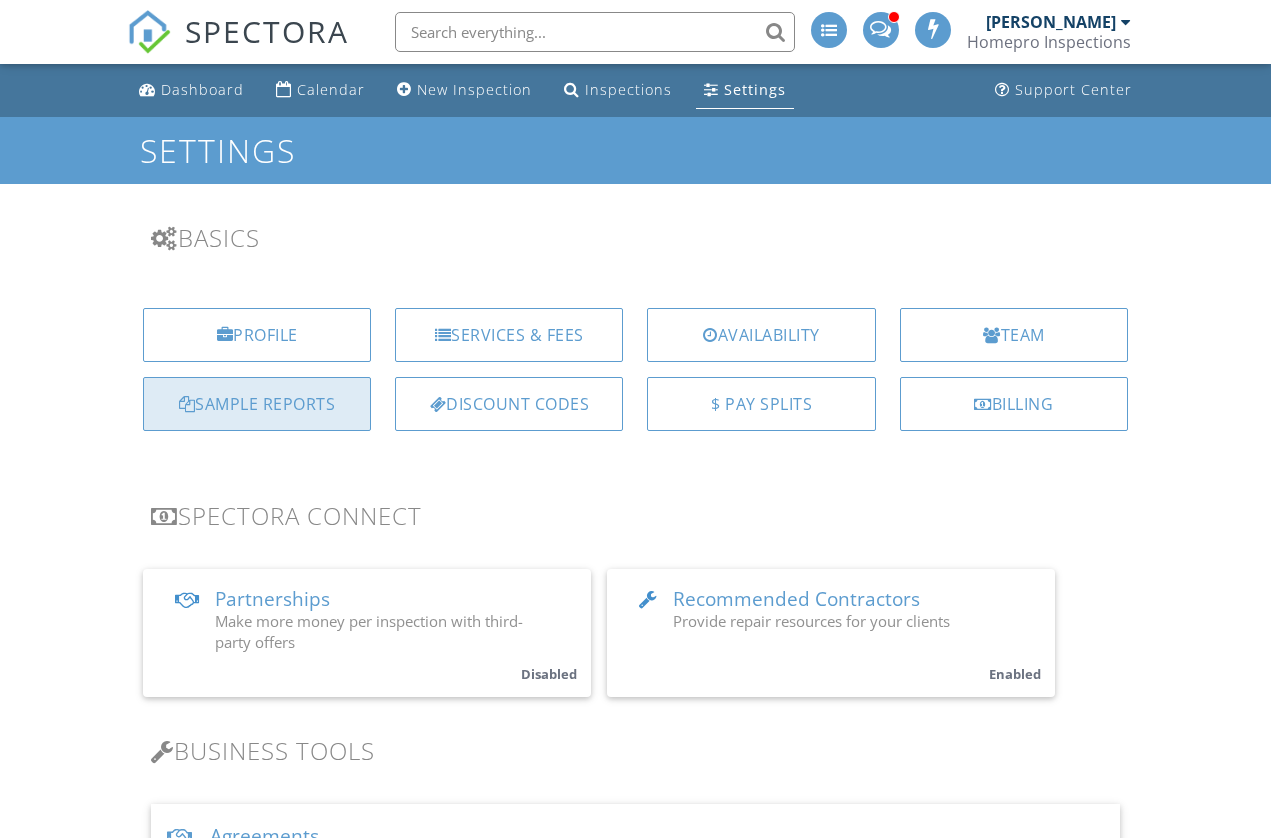 scroll, scrollTop: 0, scrollLeft: 0, axis: both 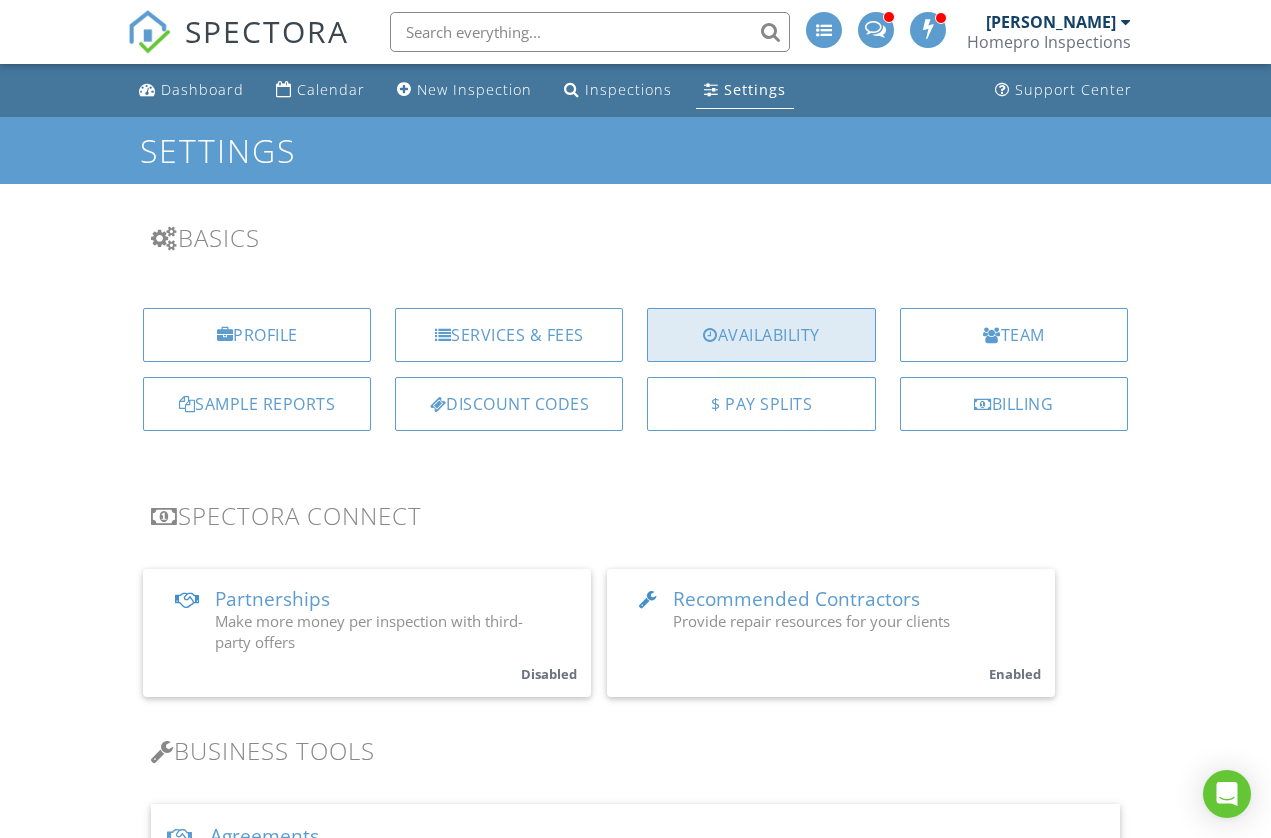 click on "Availability" at bounding box center (761, 335) 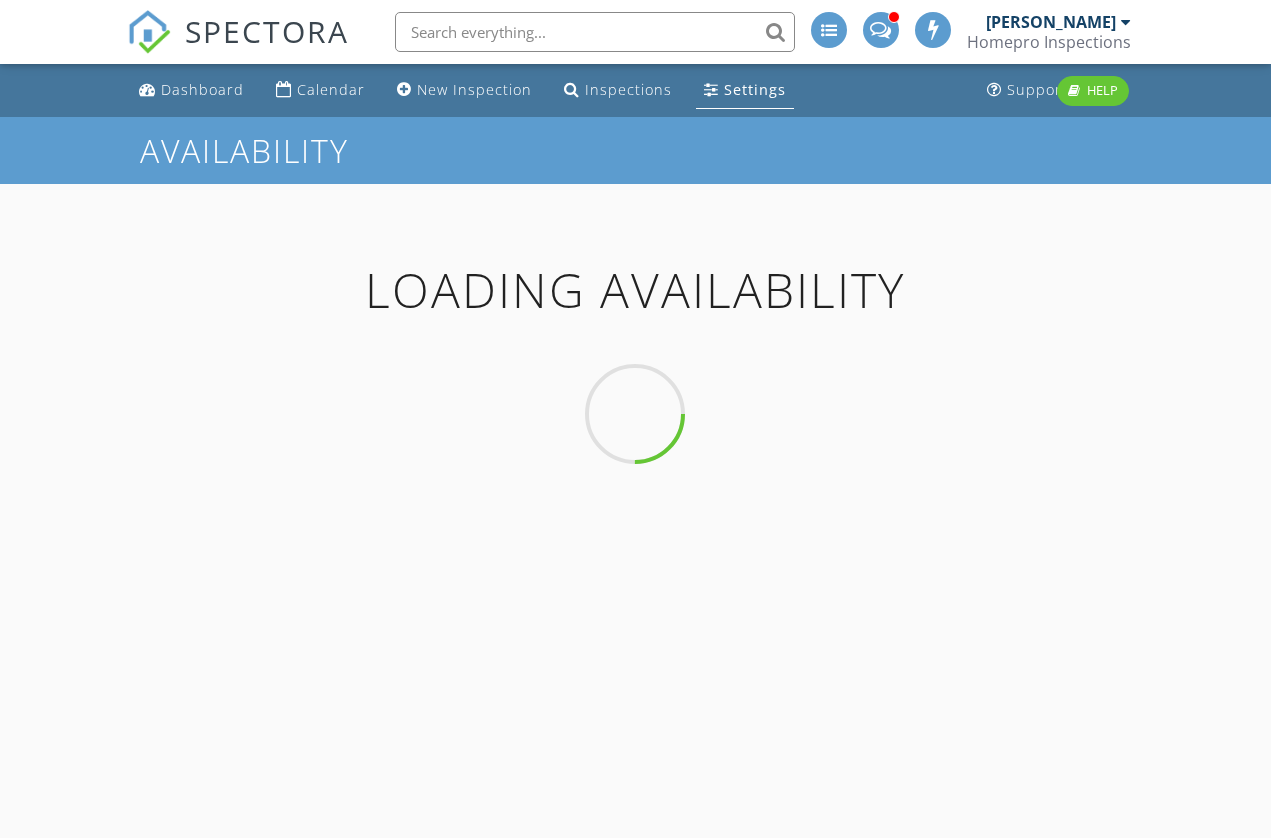scroll, scrollTop: 0, scrollLeft: 0, axis: both 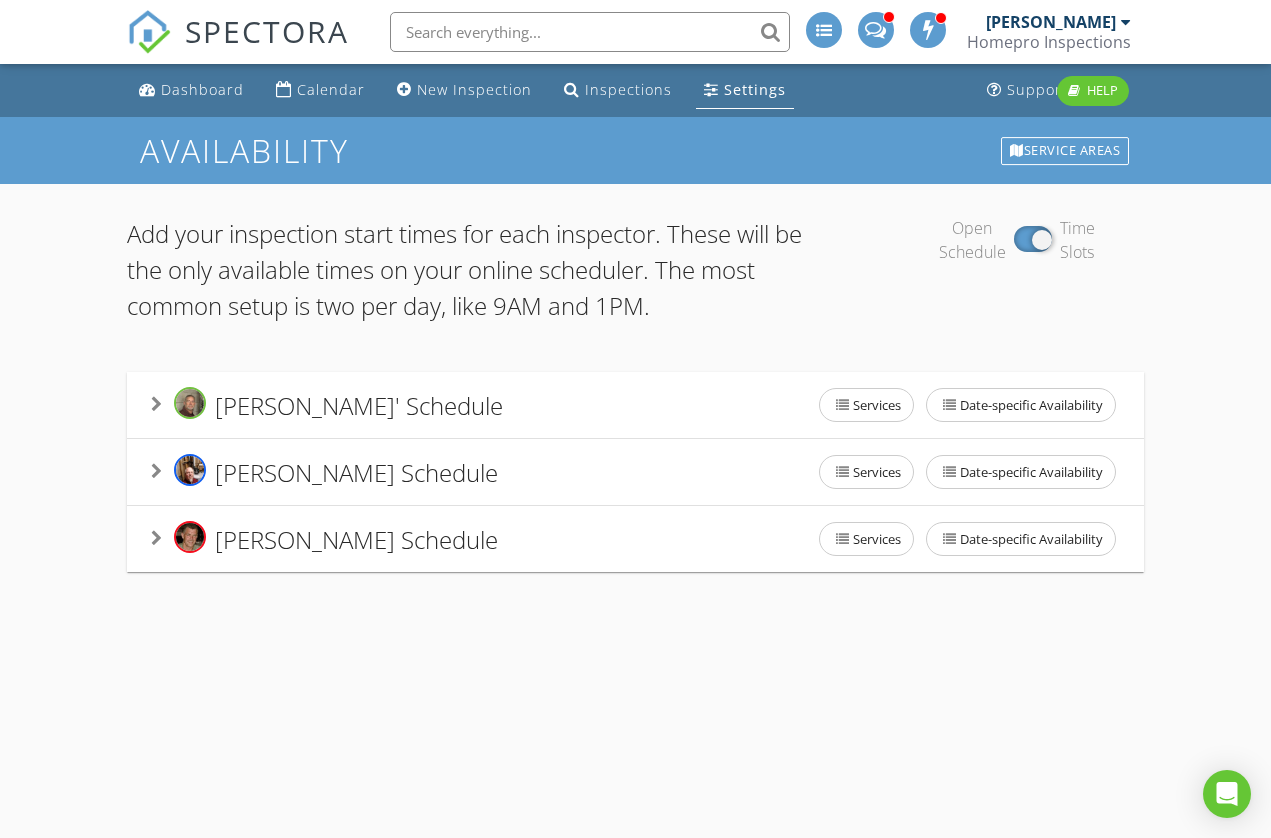 click on "Steve Simmons' Schedule
Services
Date-specific Availability" at bounding box center [635, 405] 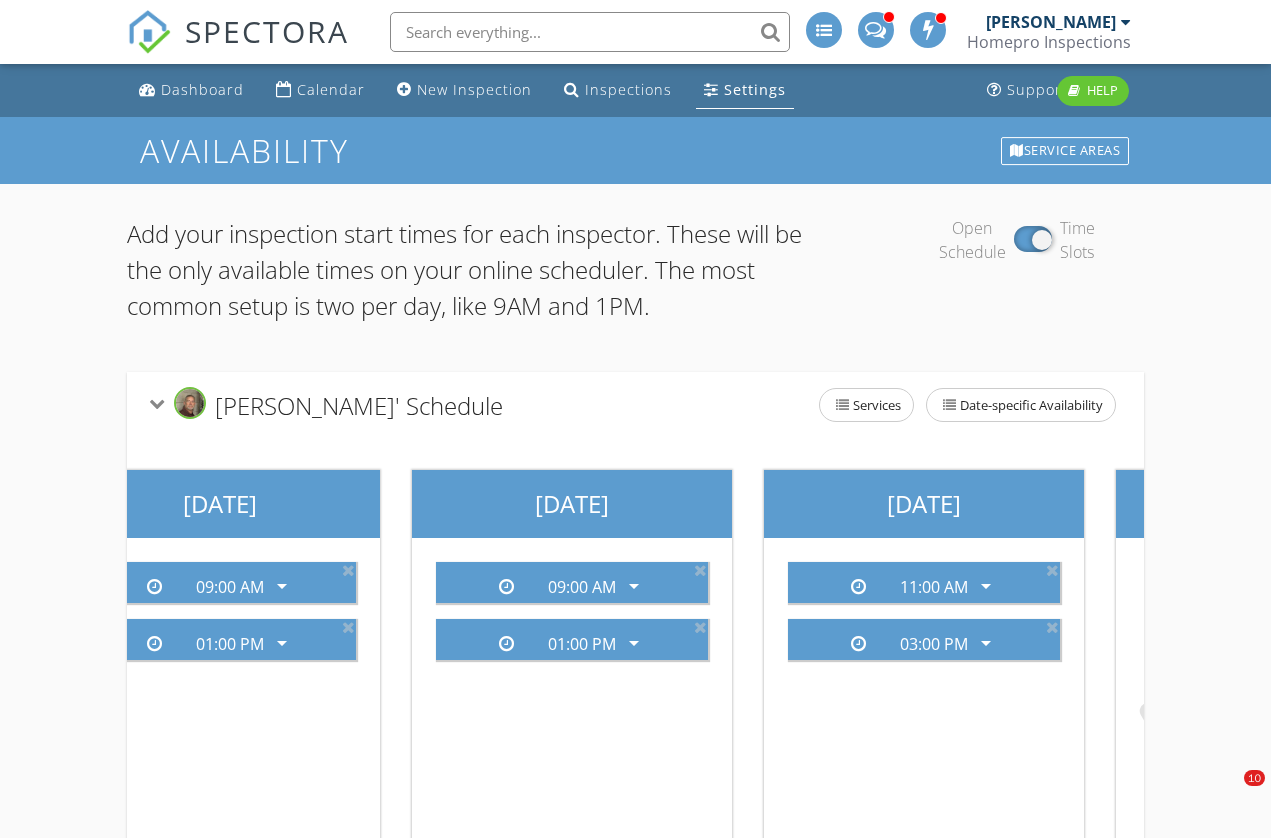 scroll, scrollTop: 0, scrollLeft: 1195, axis: horizontal 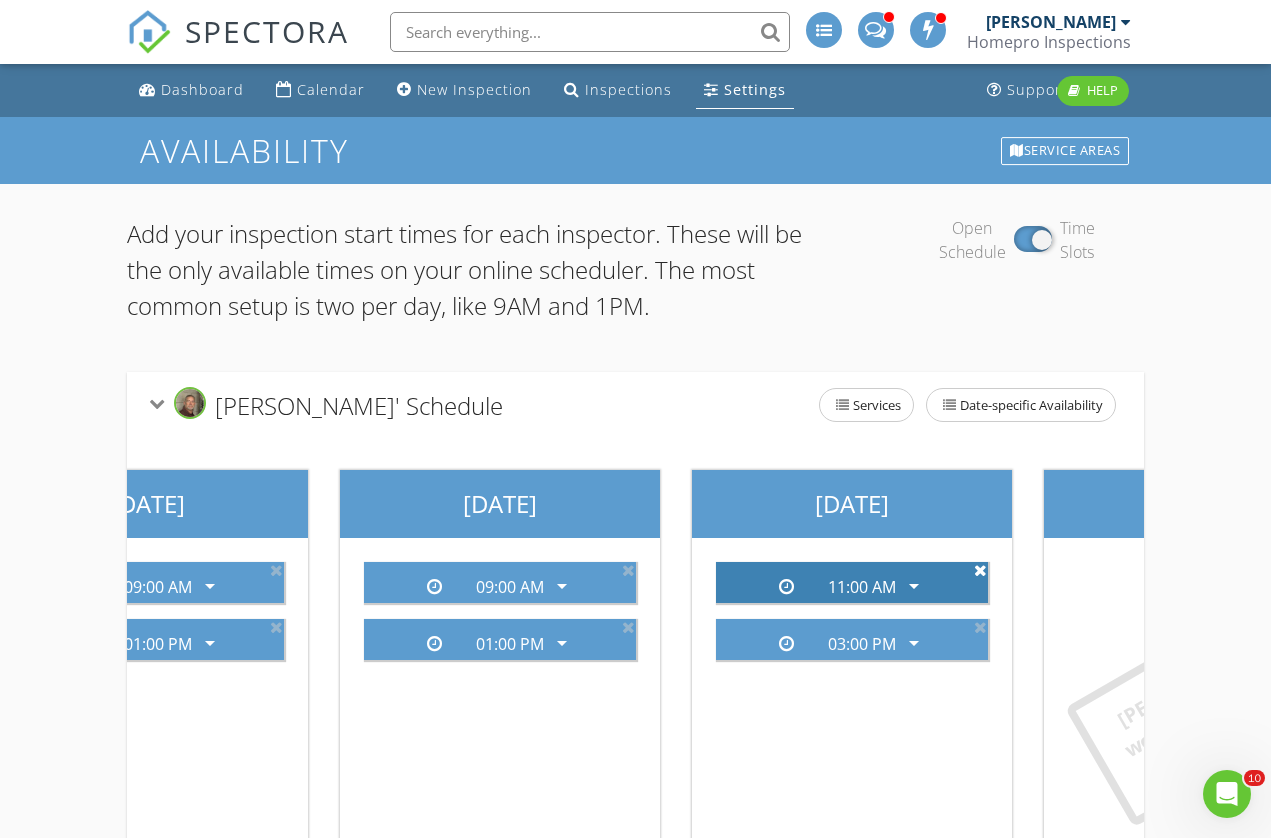 click at bounding box center (980, 570) 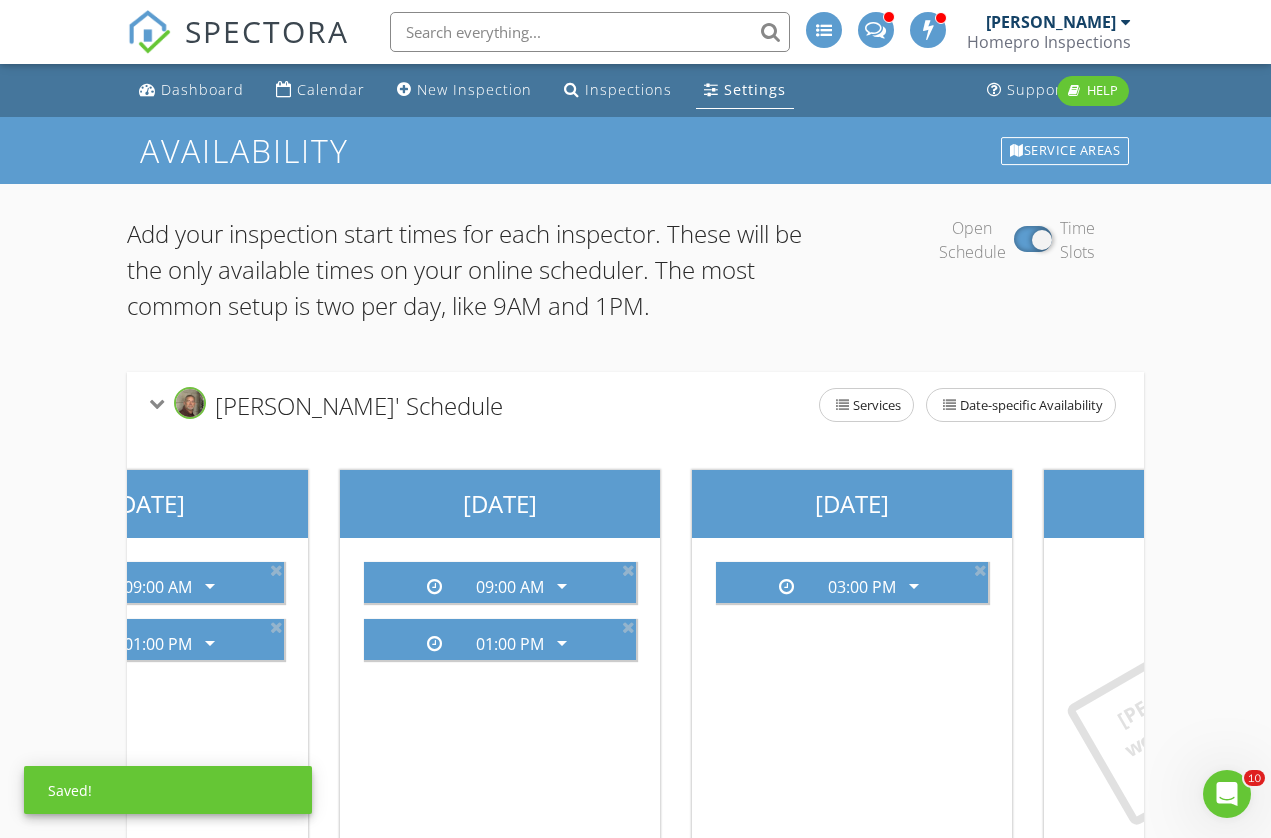 click at bounding box center [980, 570] 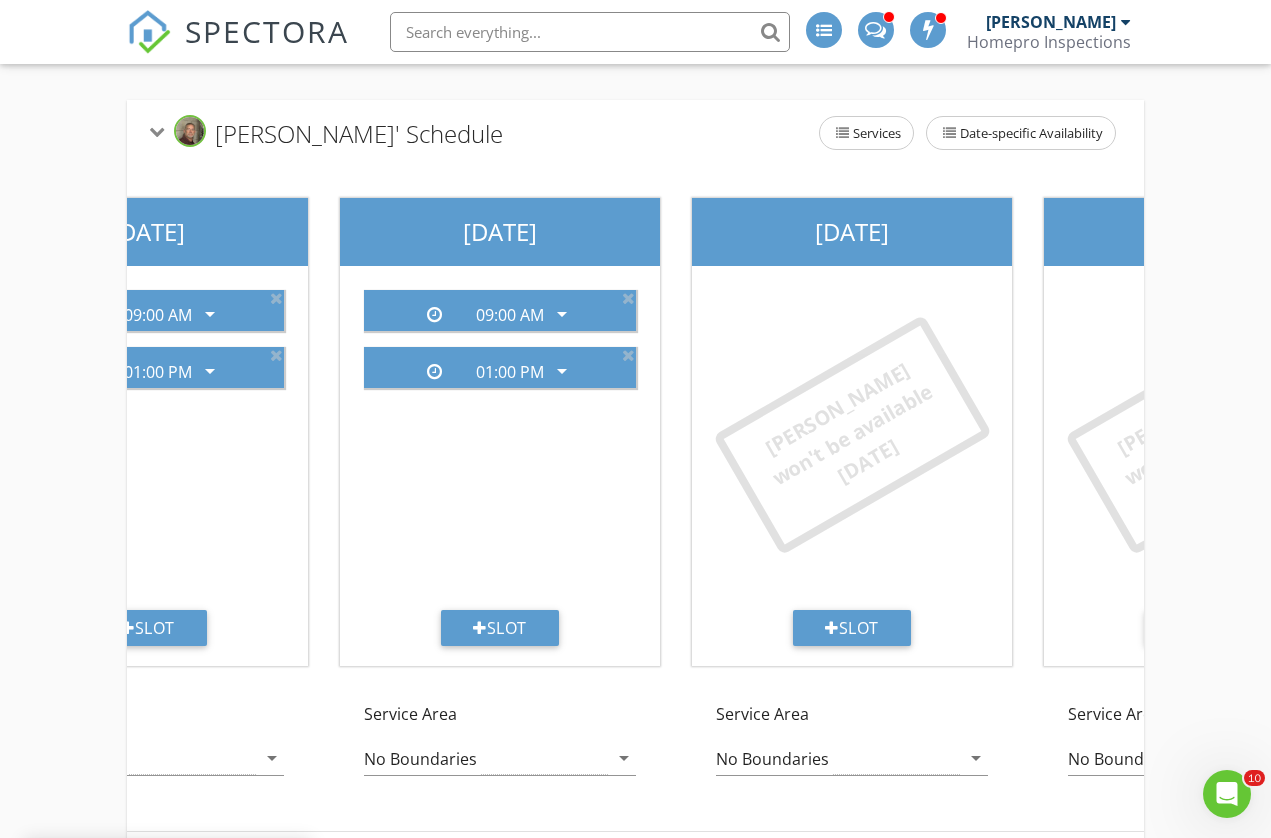 scroll, scrollTop: 291, scrollLeft: 0, axis: vertical 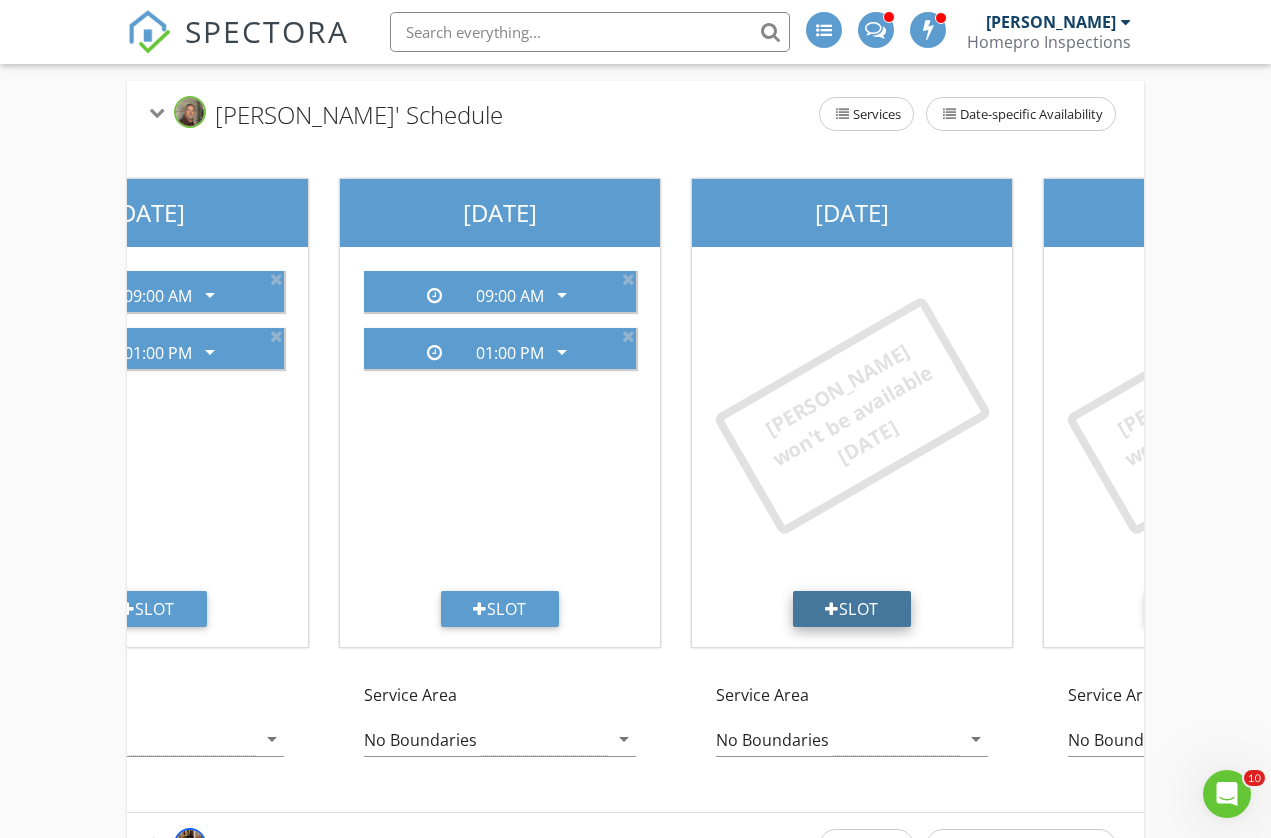 click on "Slot" at bounding box center (852, 609) 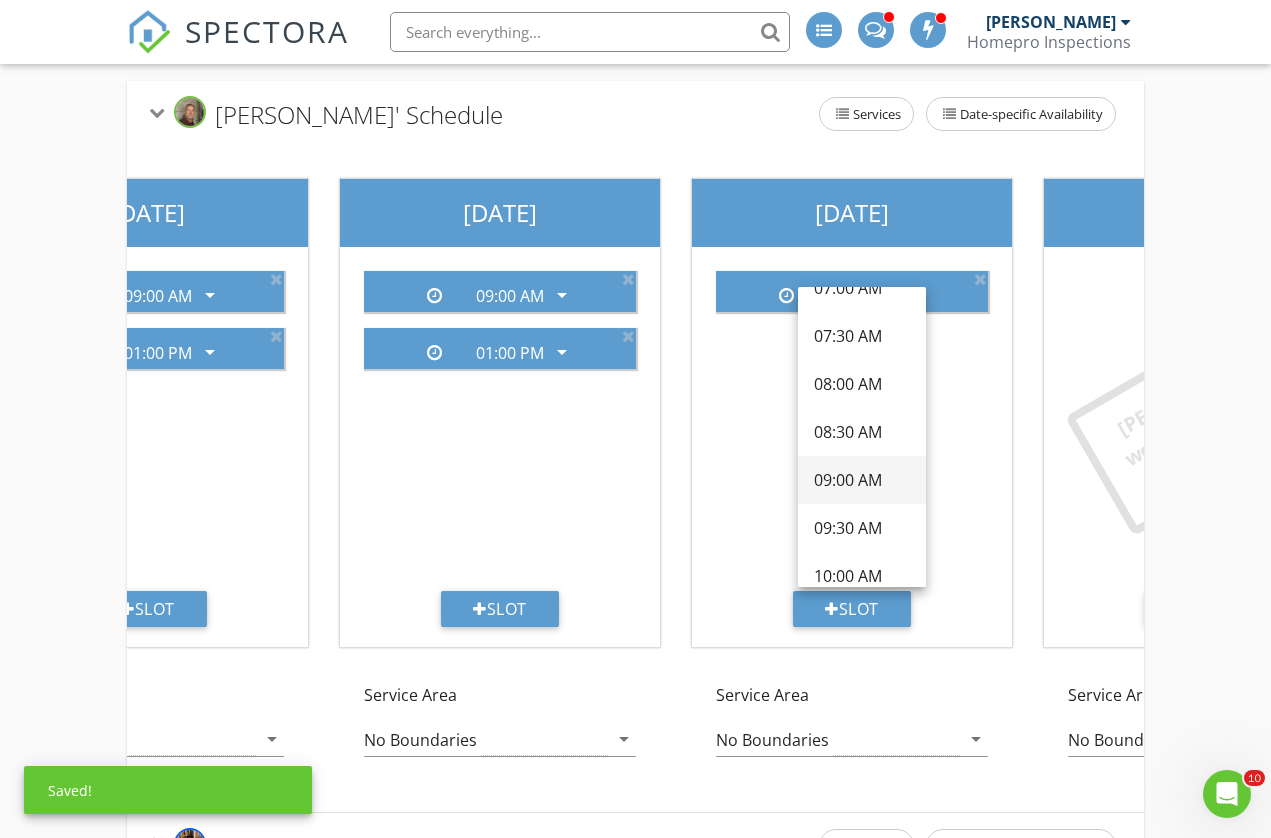 scroll, scrollTop: 141, scrollLeft: 0, axis: vertical 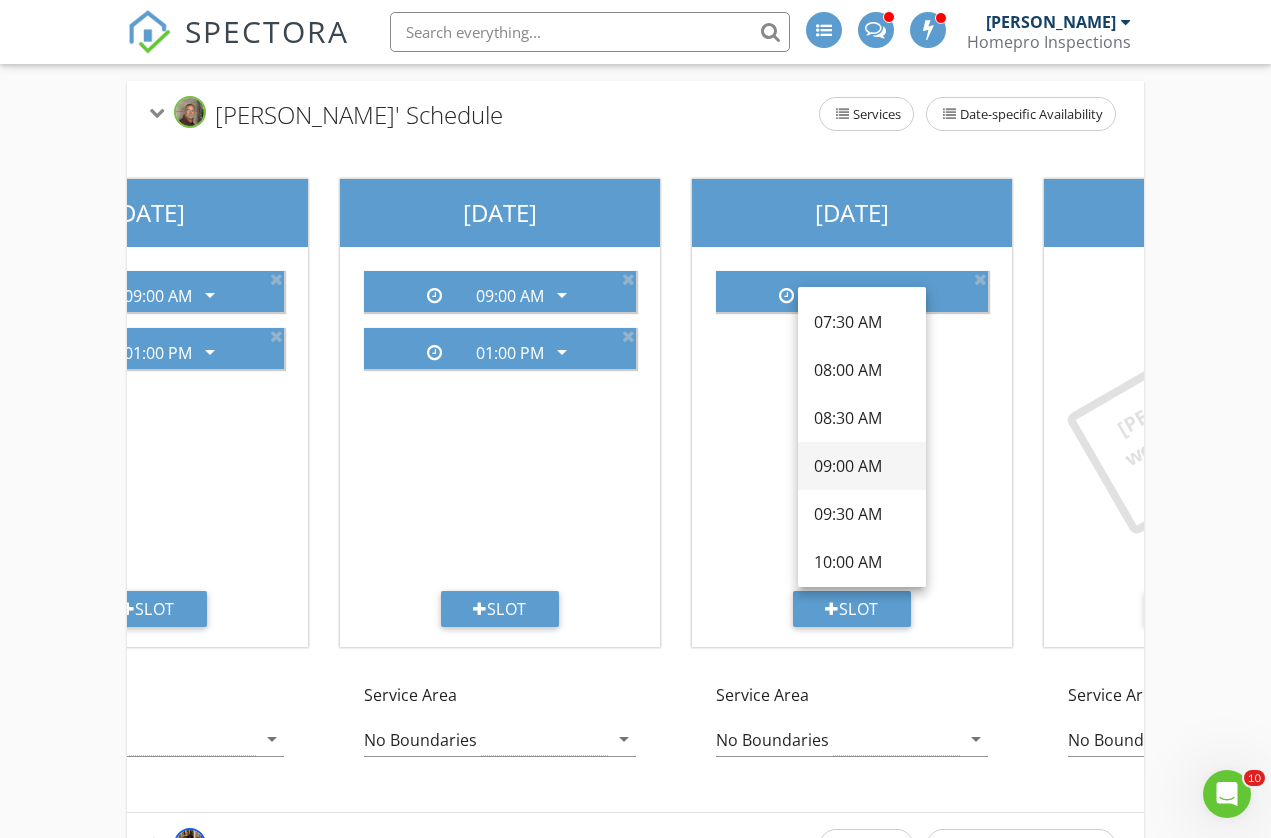 click on "09:00 AM" at bounding box center (862, 466) 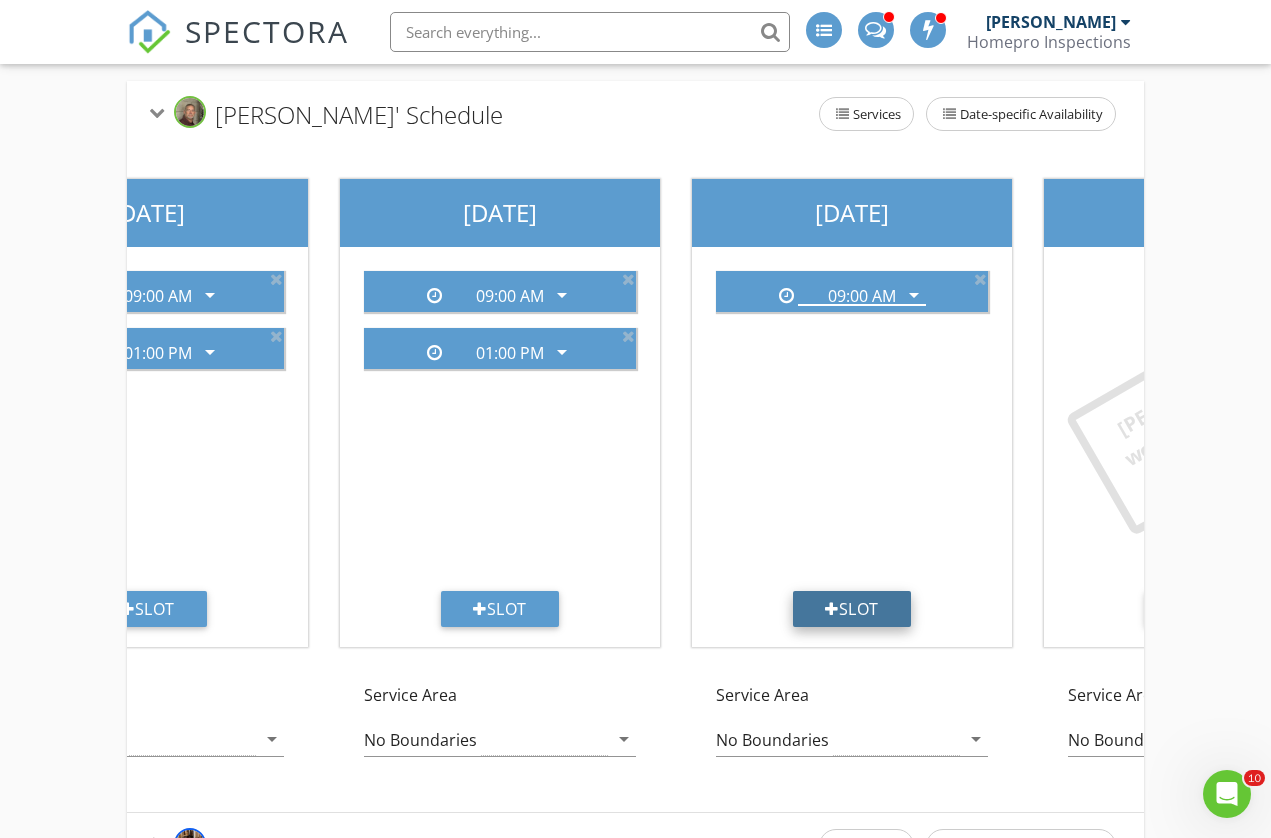 click on "Slot" at bounding box center (852, 609) 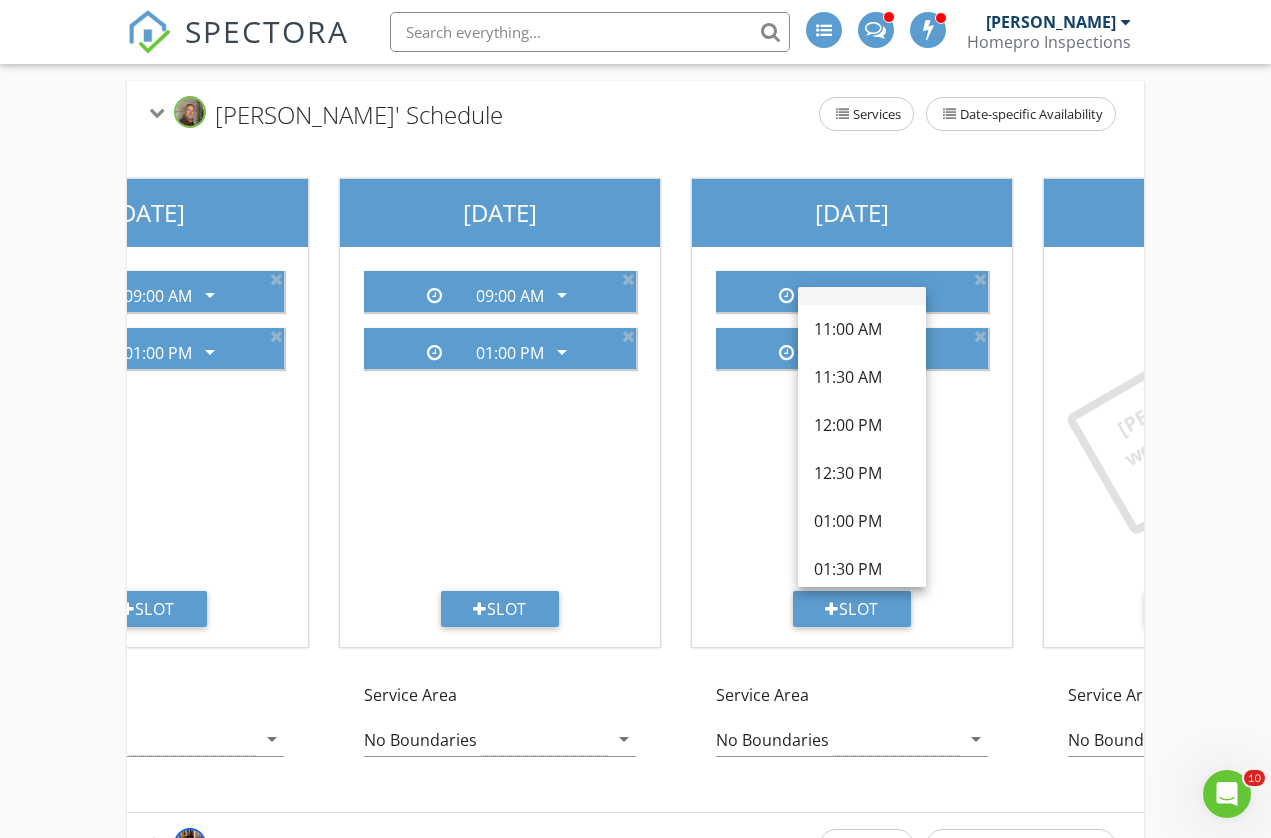 scroll, scrollTop: 453, scrollLeft: 0, axis: vertical 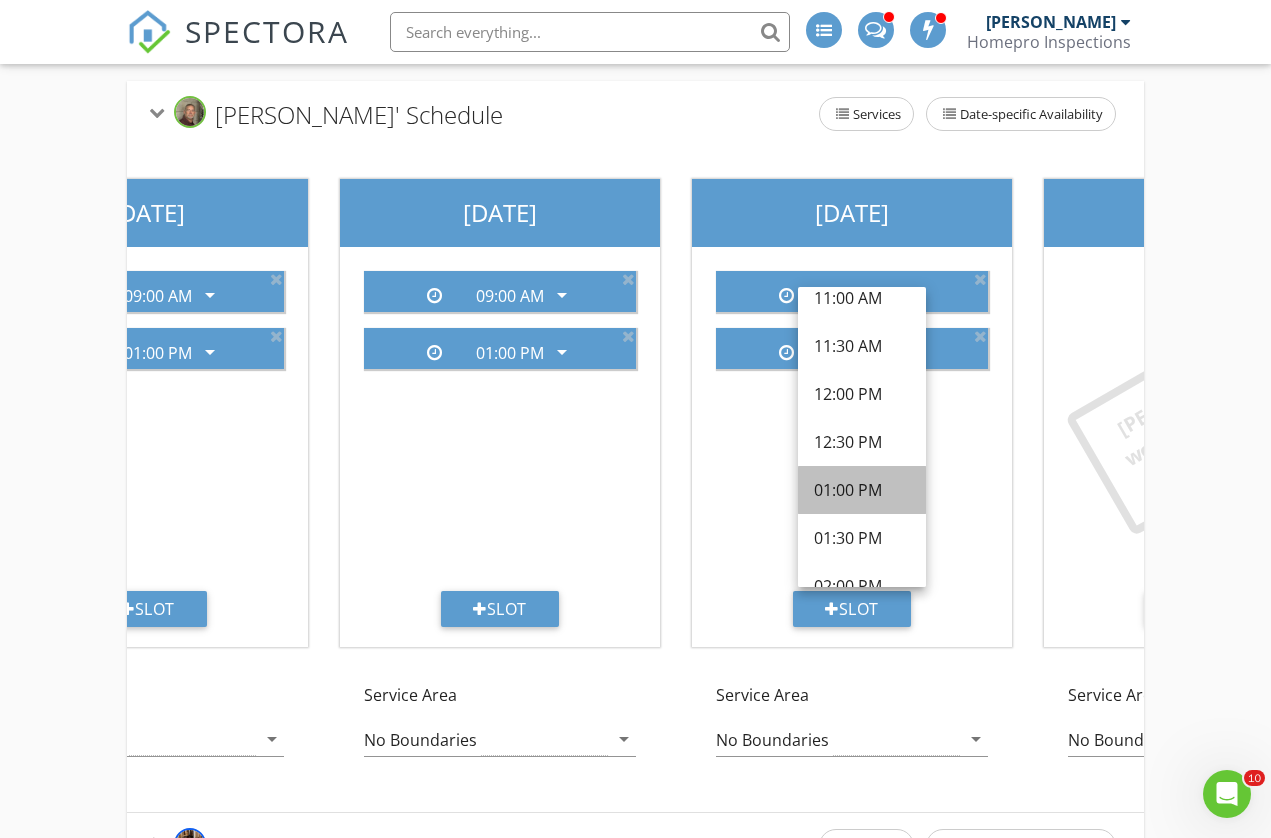 click on "01:00 PM" at bounding box center [862, 490] 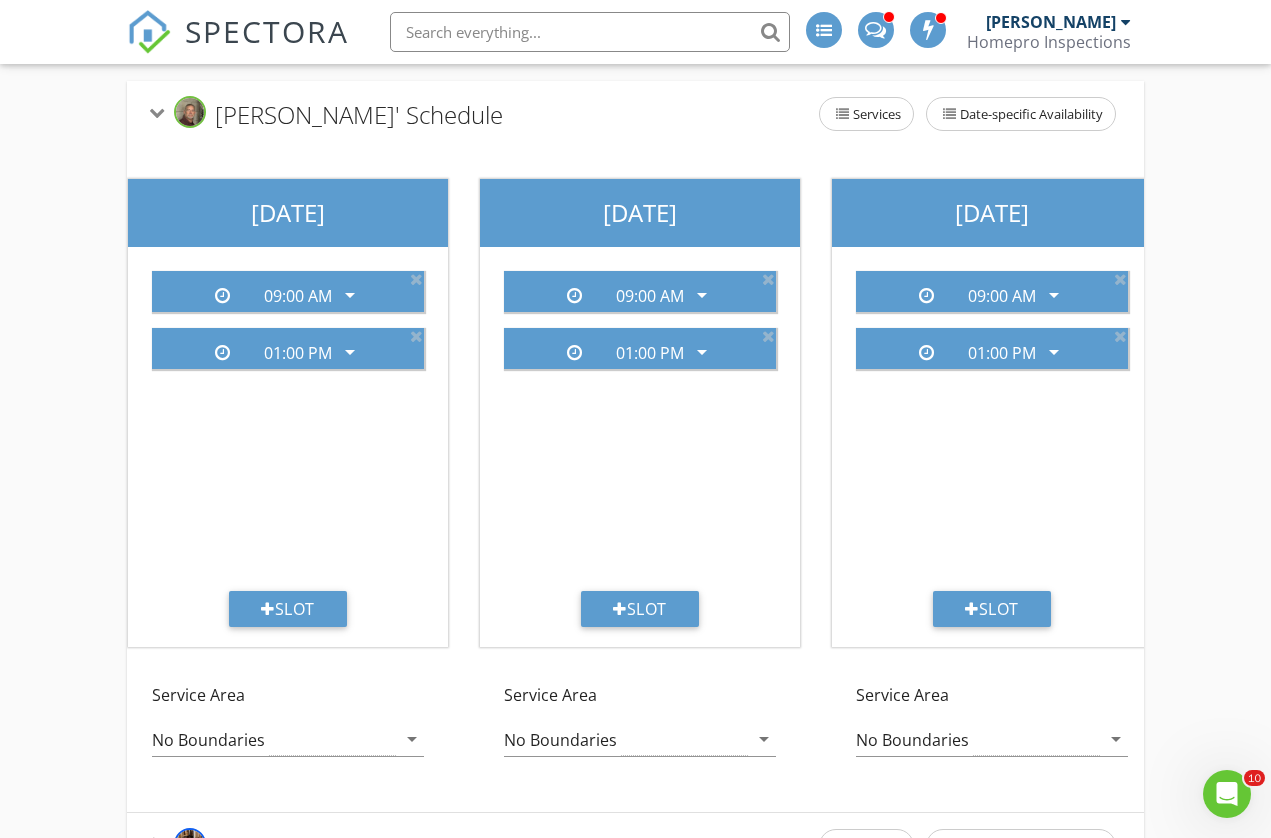 scroll, scrollTop: 0, scrollLeft: 707, axis: horizontal 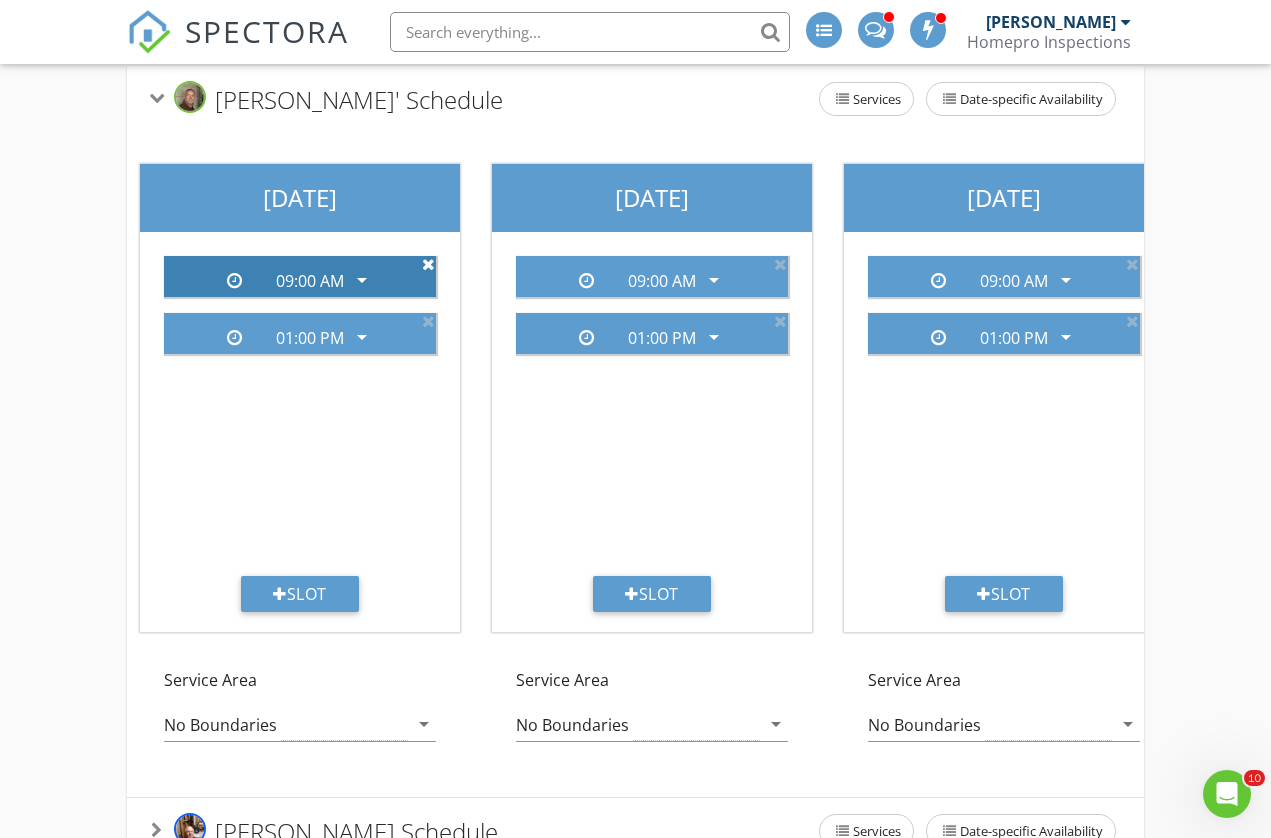 click at bounding box center (428, 264) 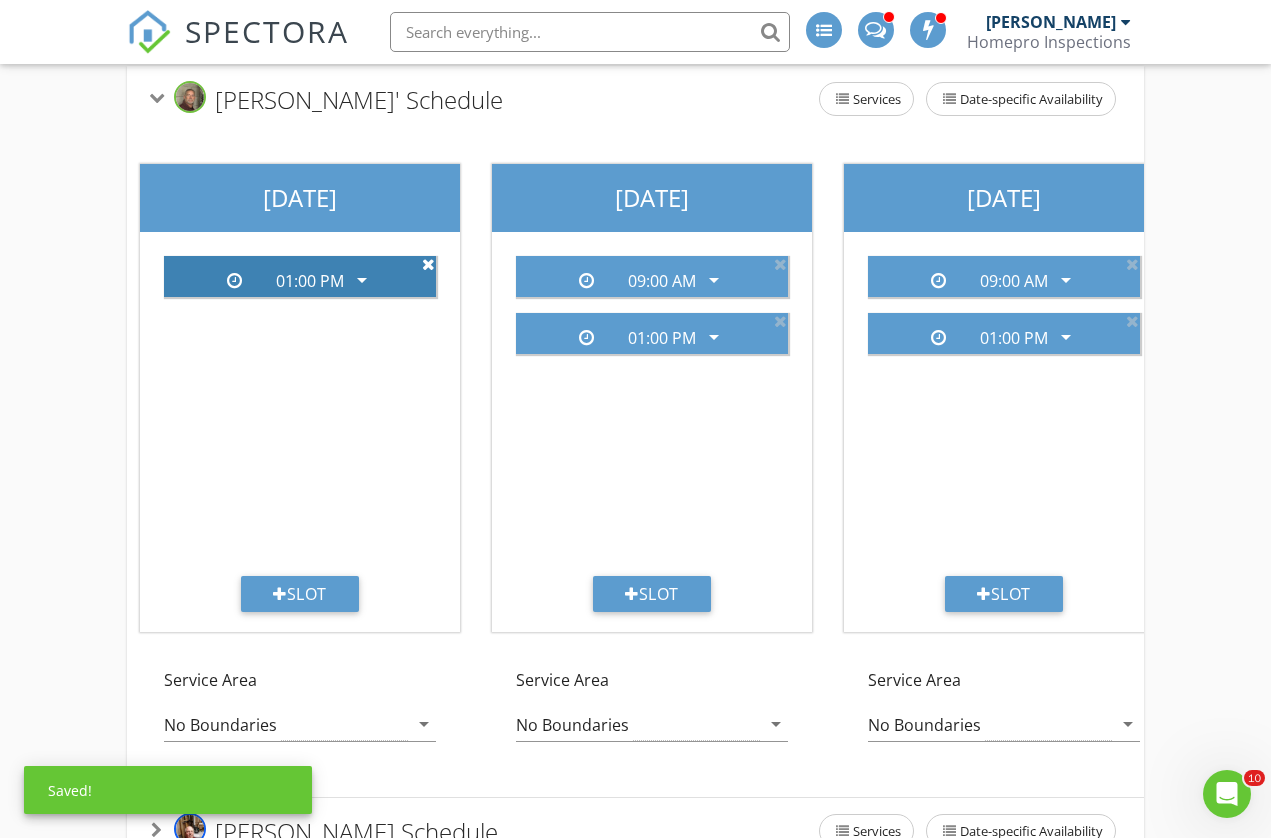 click at bounding box center [428, 264] 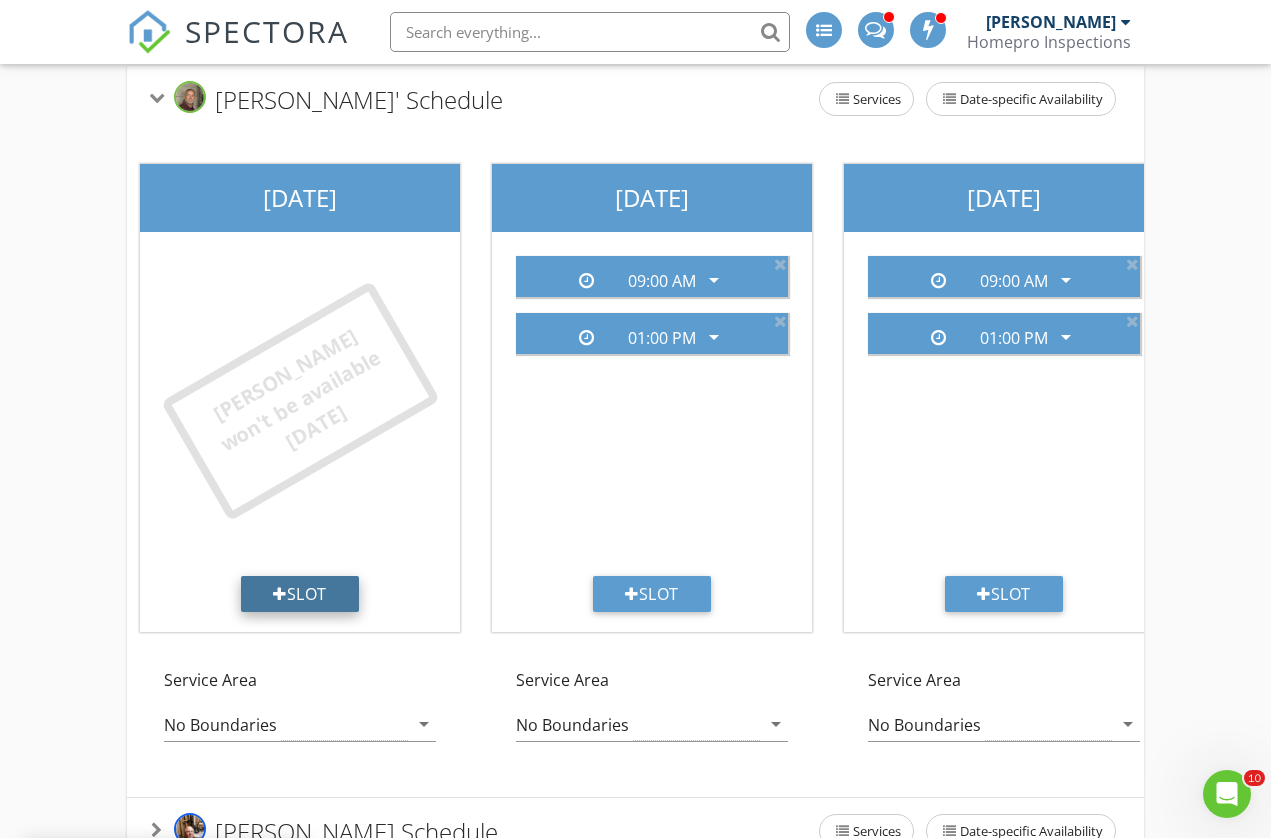 click on "Slot" at bounding box center [300, 594] 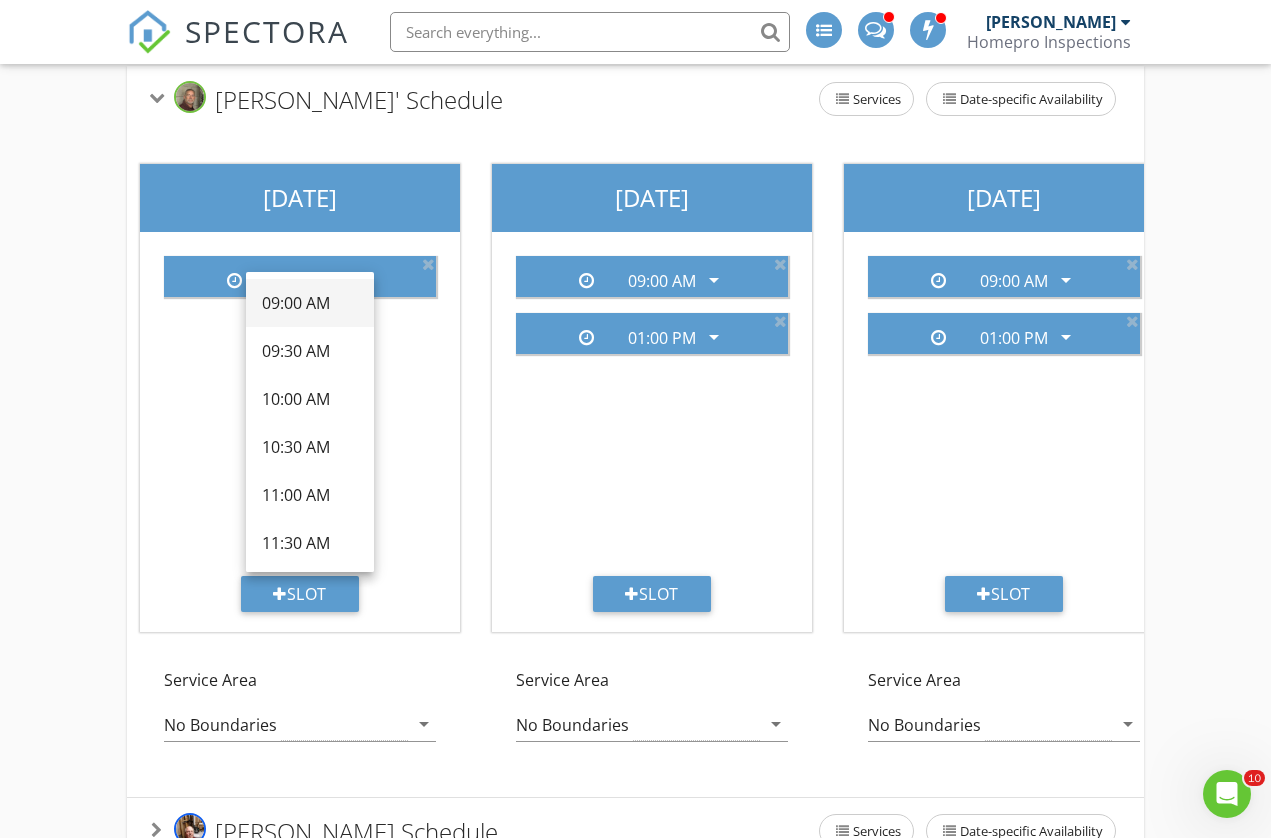scroll, scrollTop: 298, scrollLeft: 0, axis: vertical 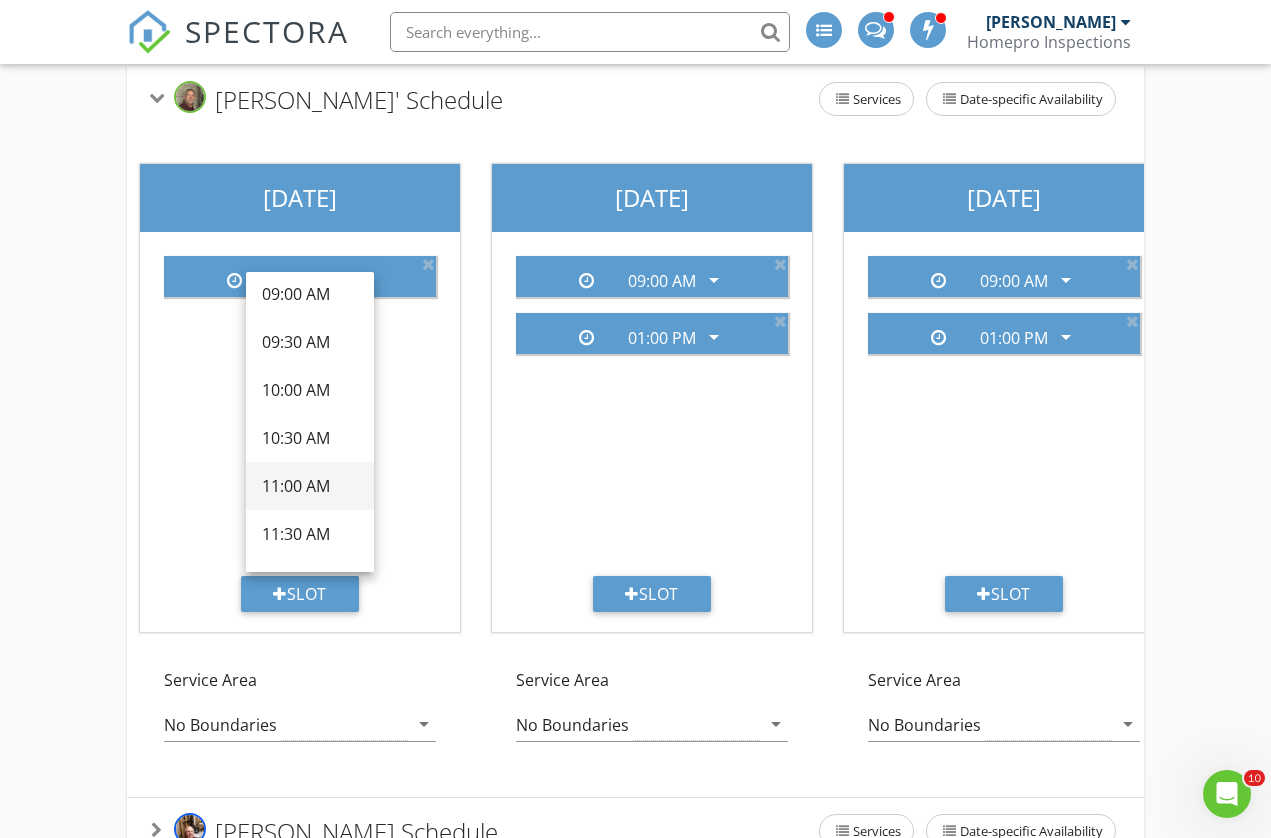 click on "11:00 AM" at bounding box center (310, 486) 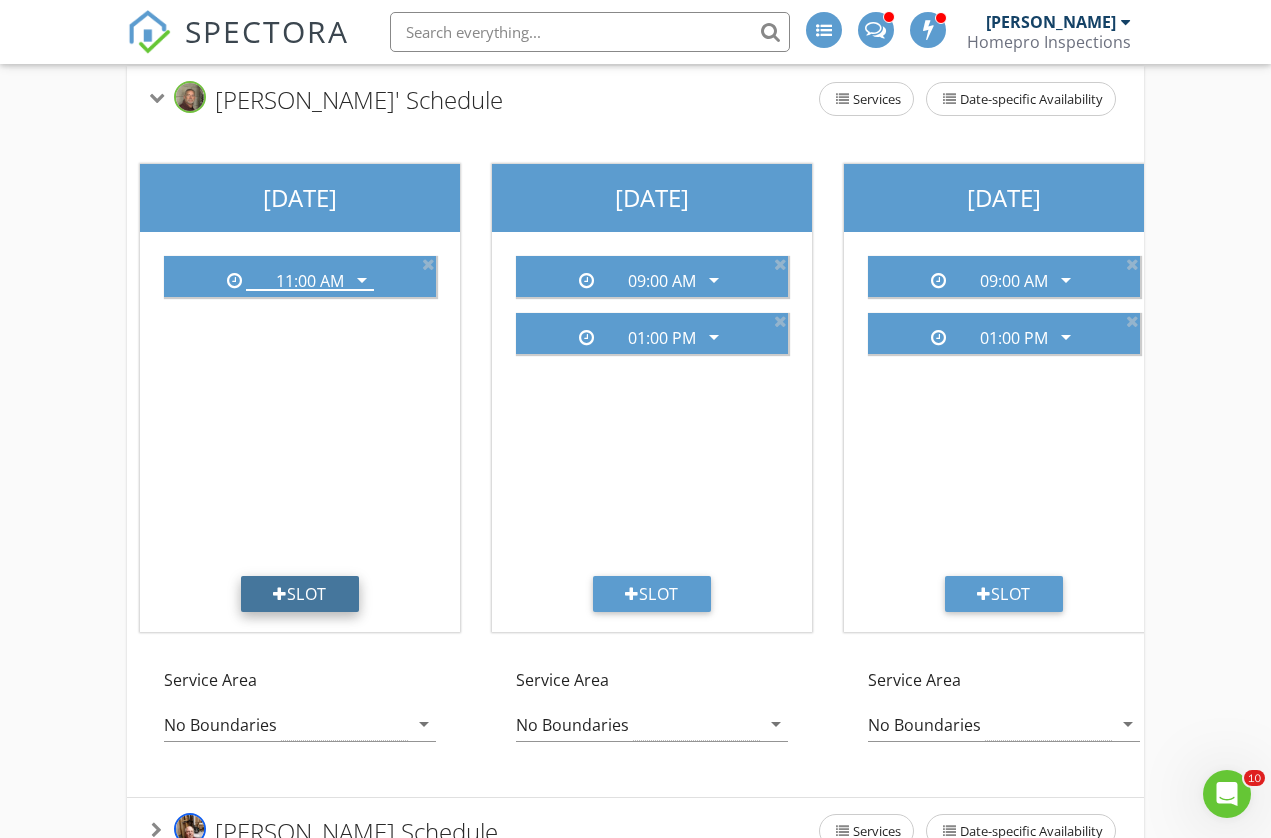 click on "Slot" at bounding box center (300, 594) 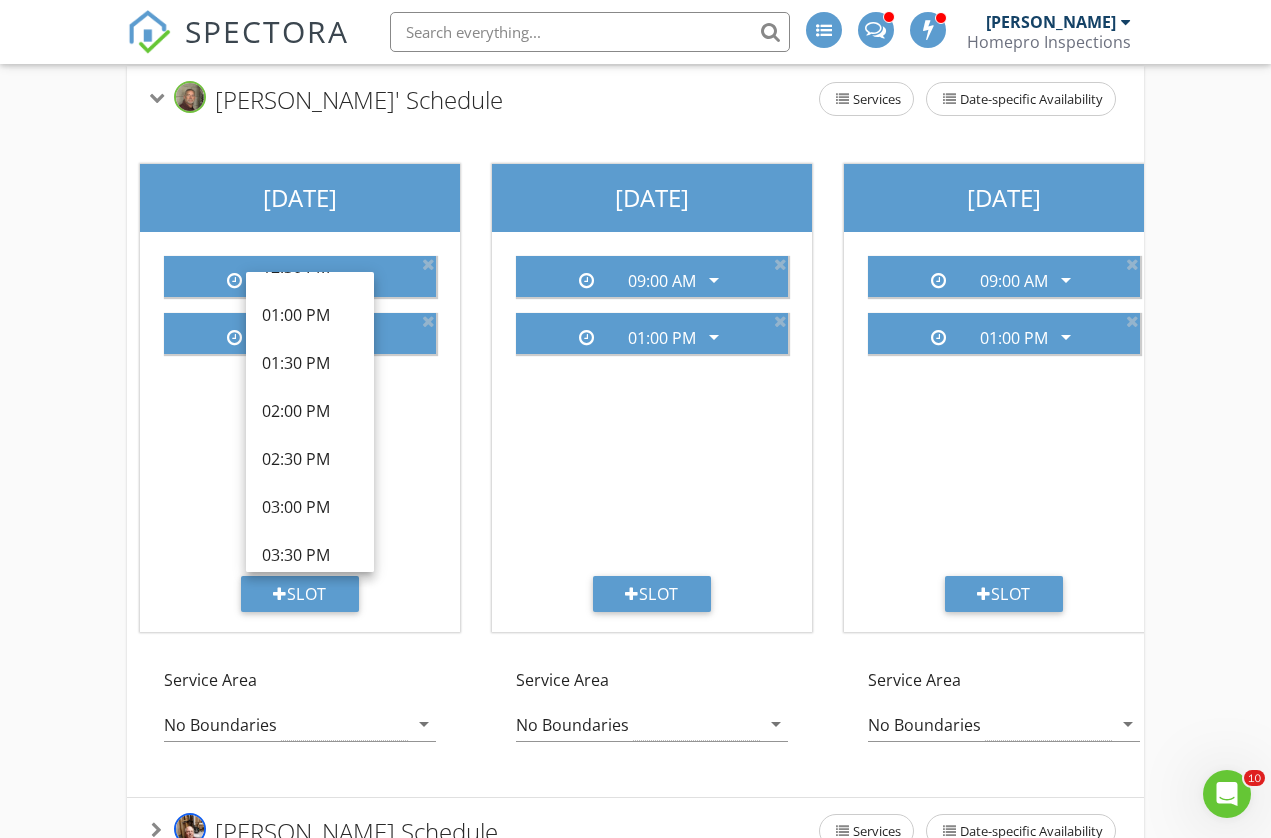 scroll, scrollTop: 618, scrollLeft: 0, axis: vertical 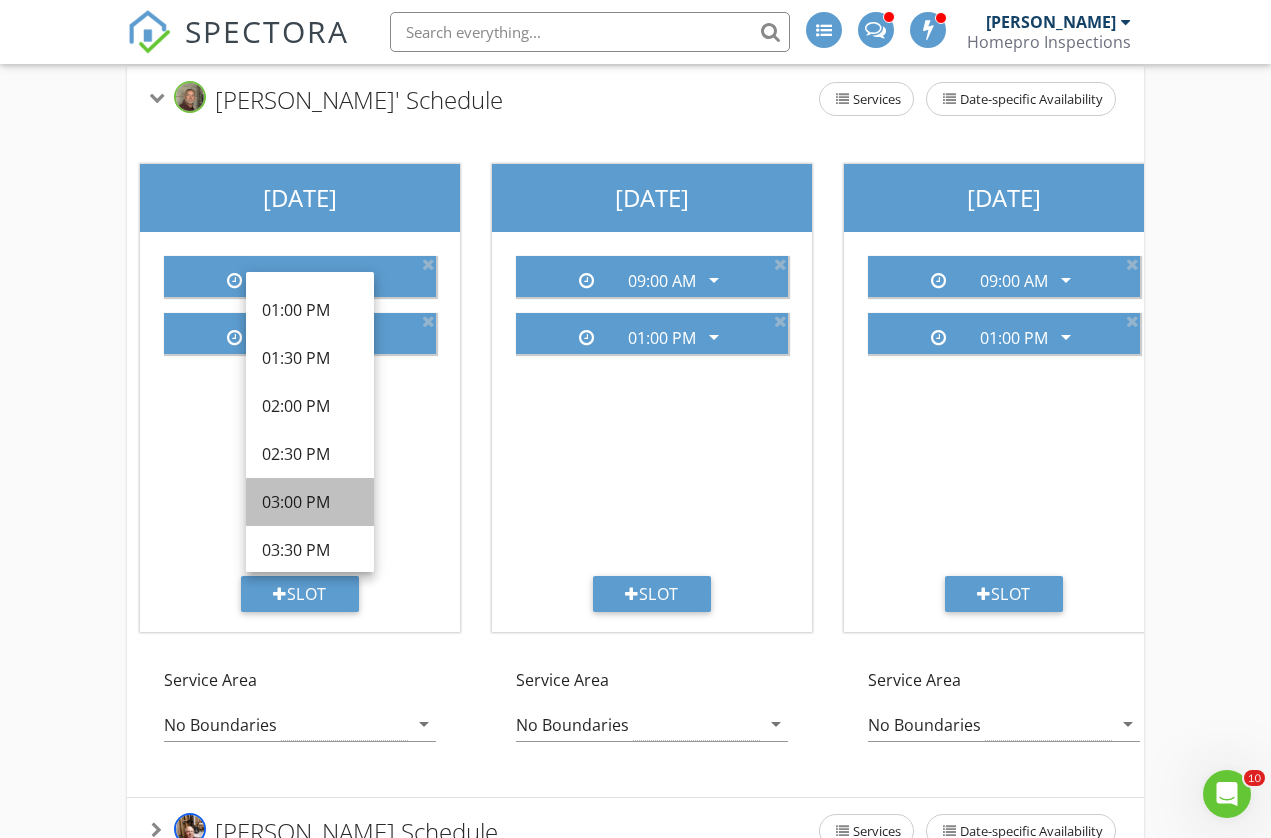 click on "03:00 PM" at bounding box center [310, 502] 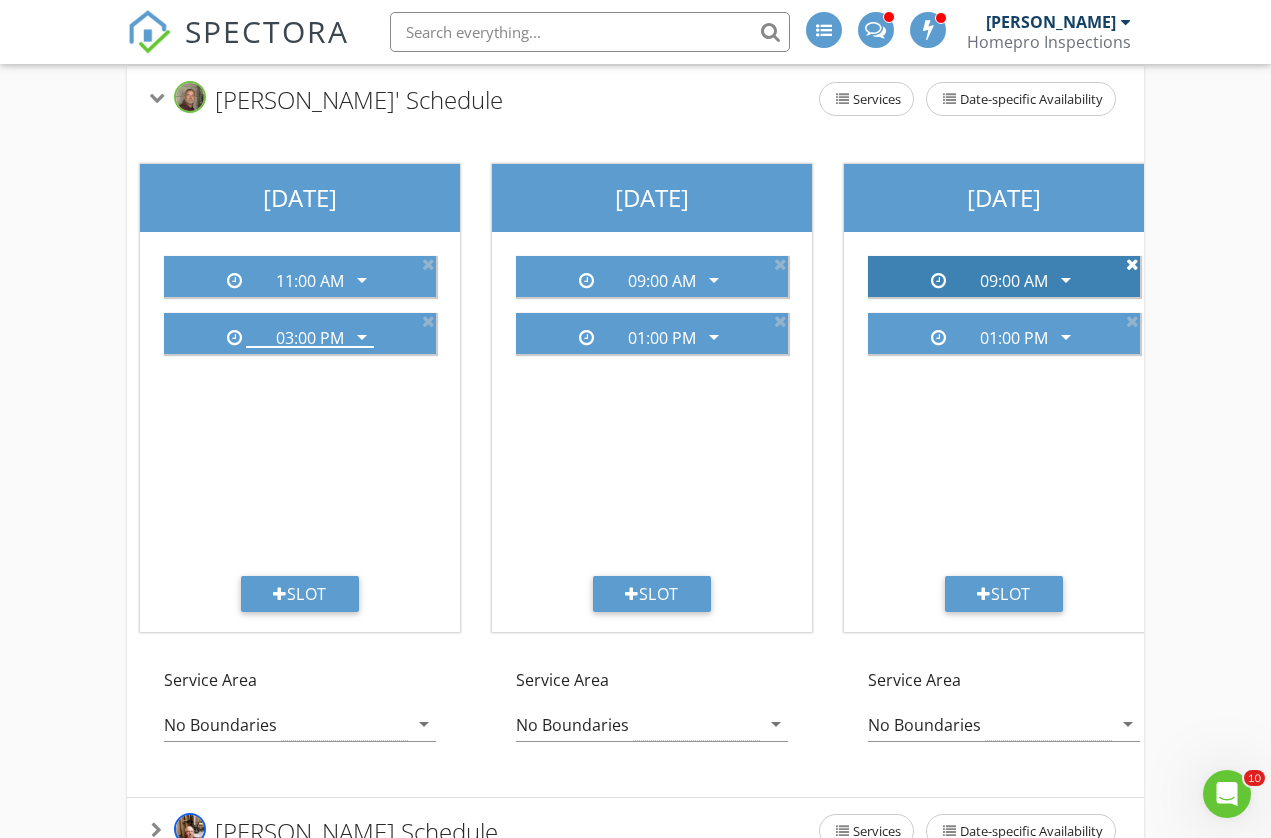 click at bounding box center [1132, 264] 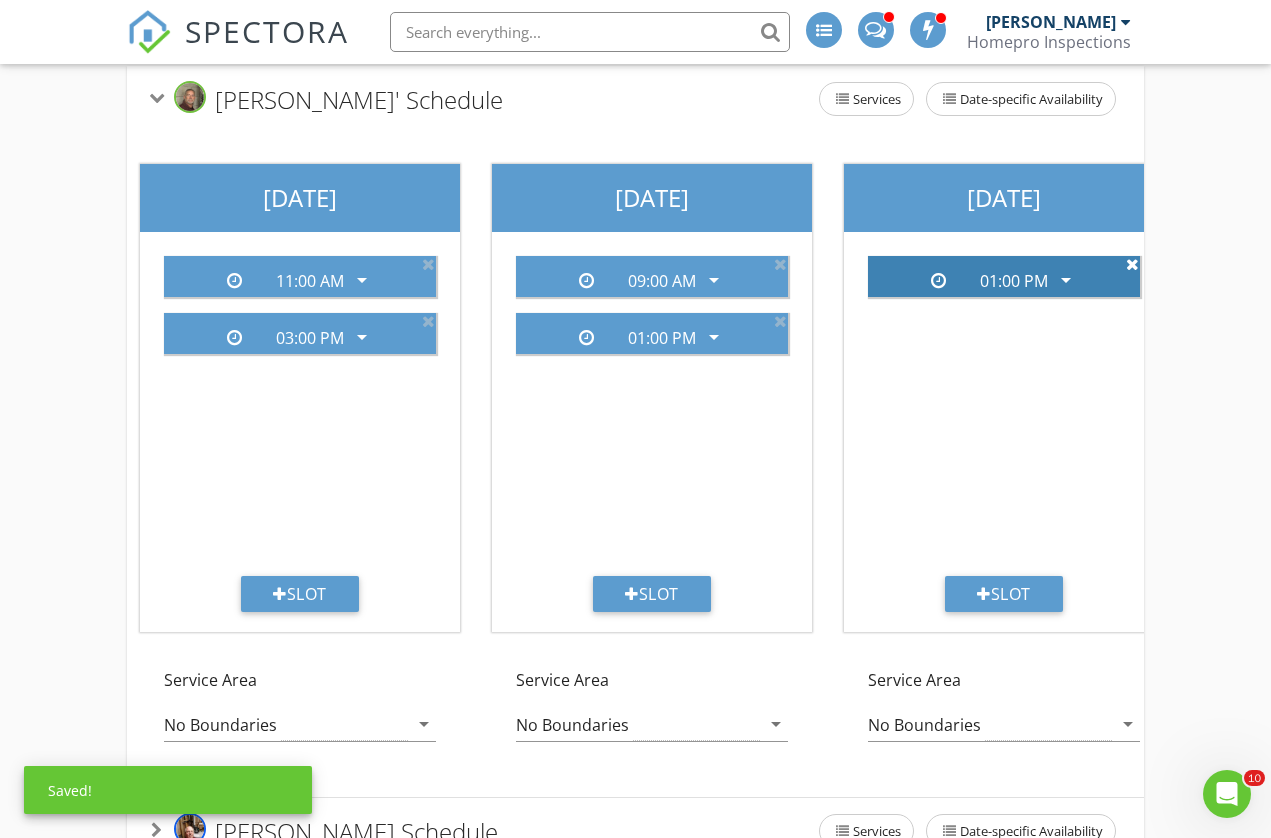 click at bounding box center [1132, 264] 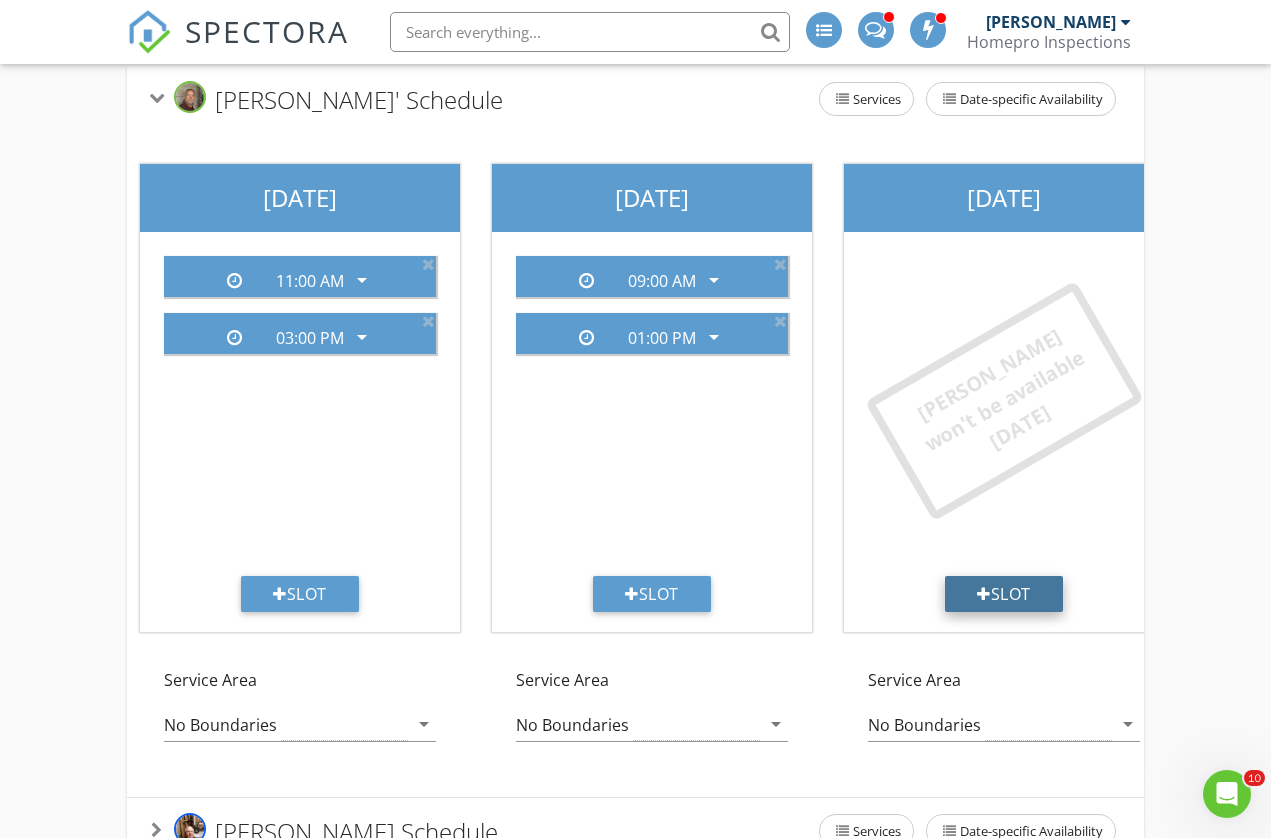 click on "Slot" at bounding box center [1004, 594] 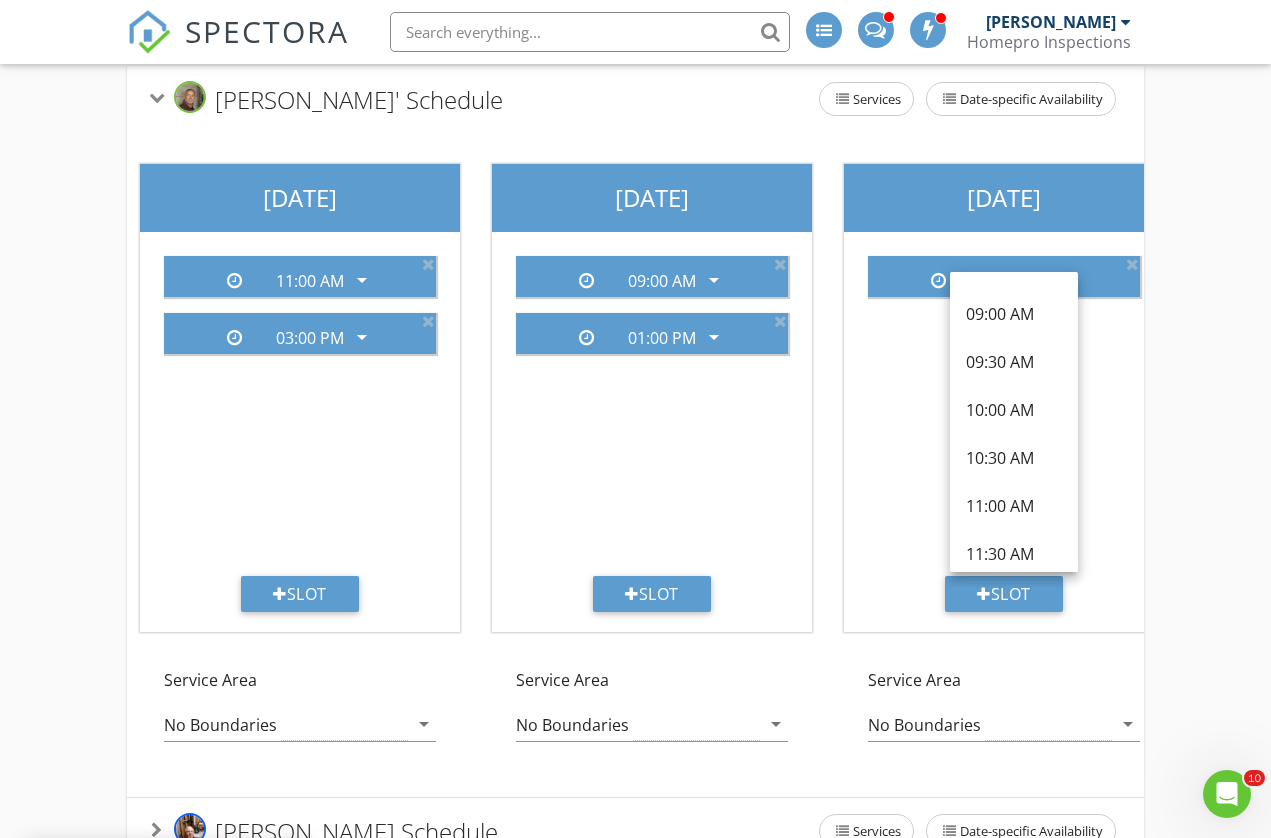 scroll, scrollTop: 303, scrollLeft: 0, axis: vertical 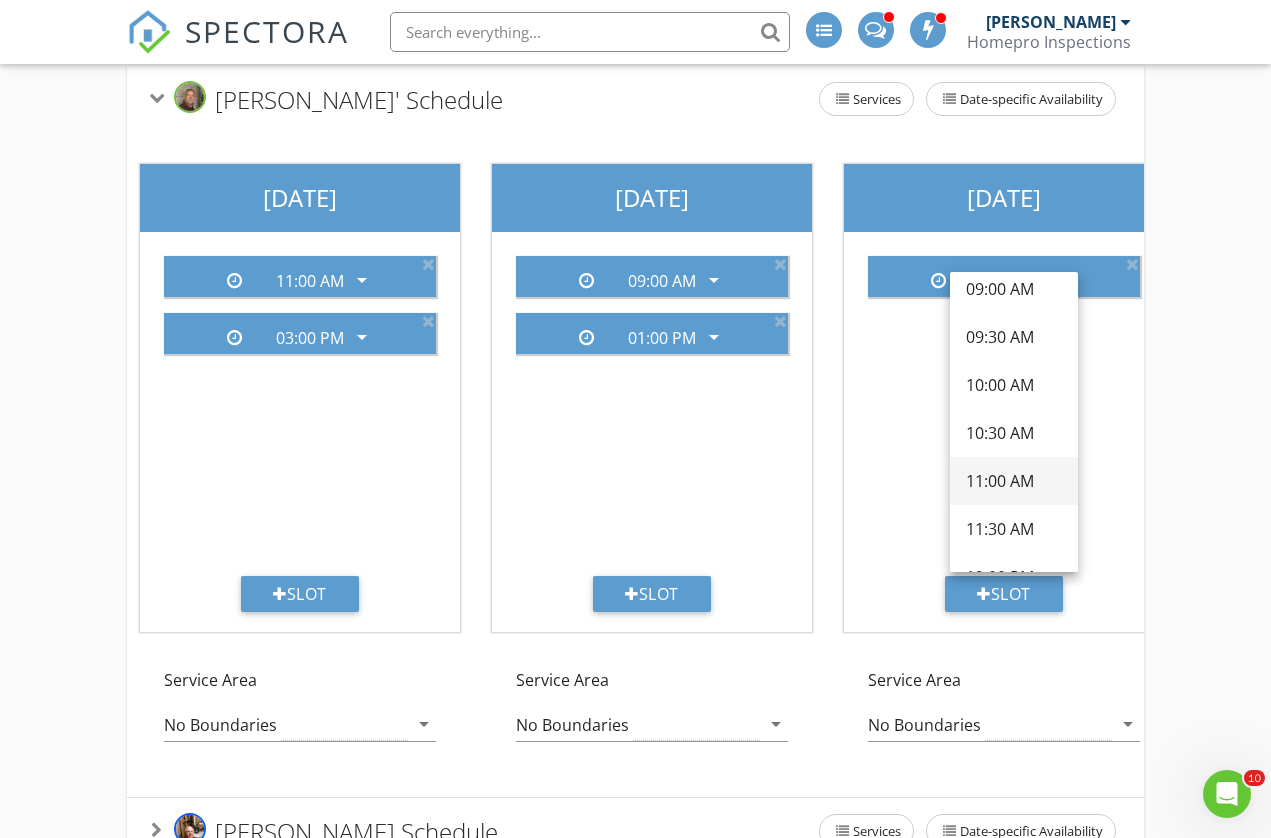 click on "11:00 AM" at bounding box center [1014, 481] 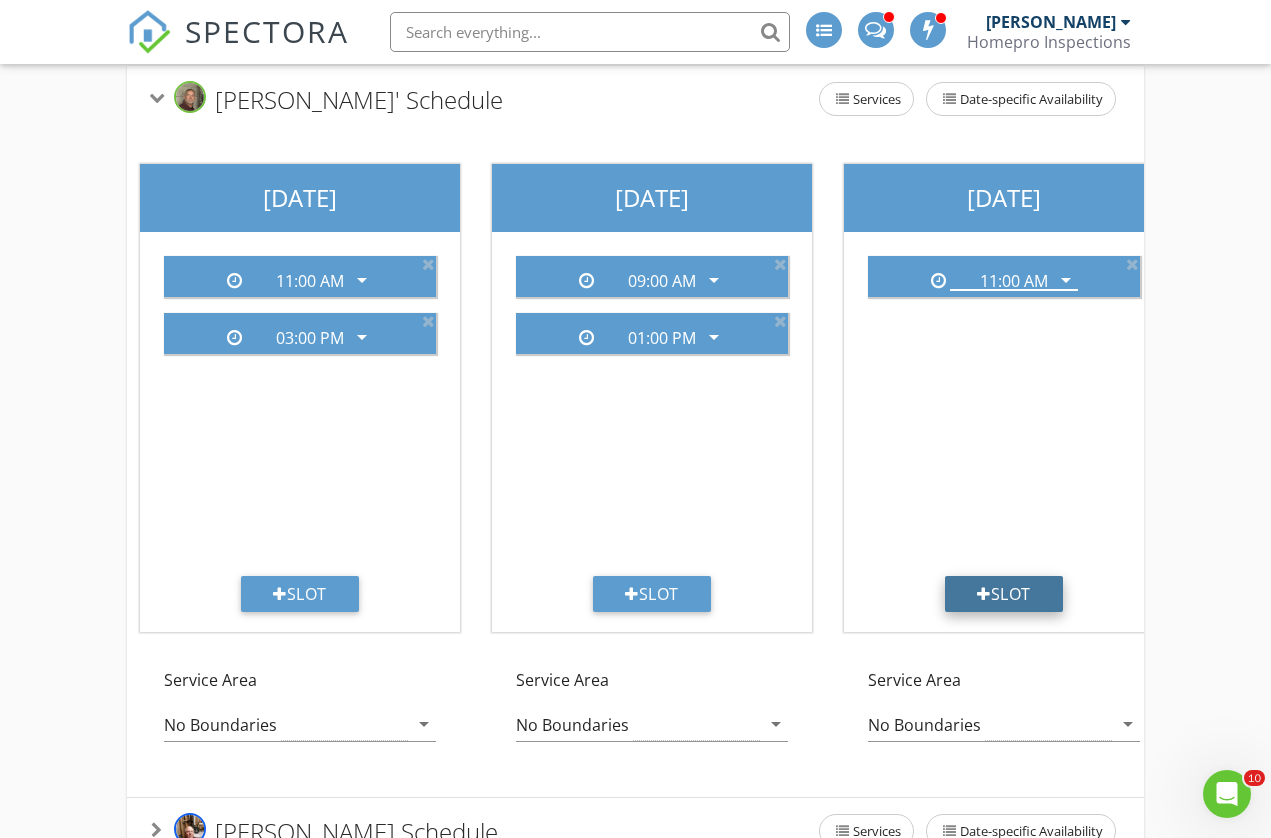 click on "Slot" at bounding box center (1004, 594) 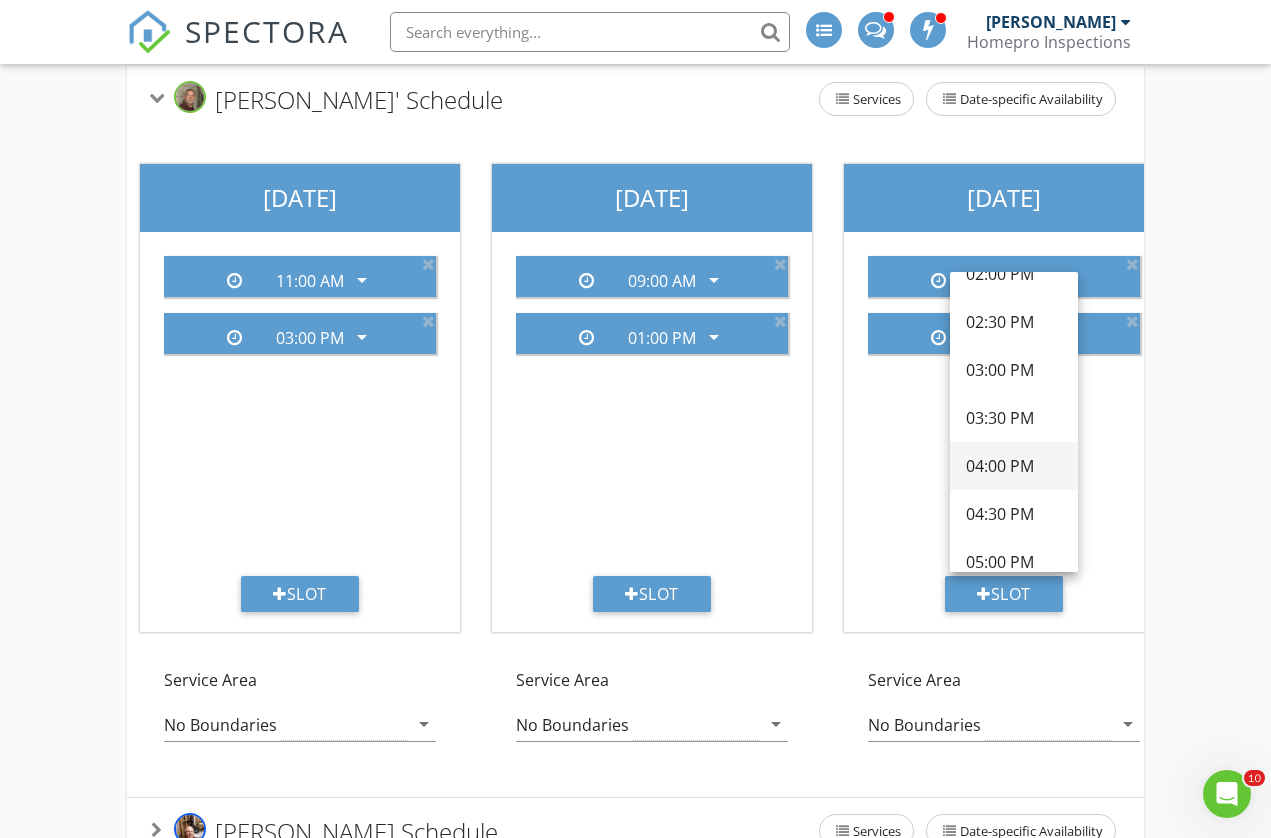 scroll, scrollTop: 753, scrollLeft: 0, axis: vertical 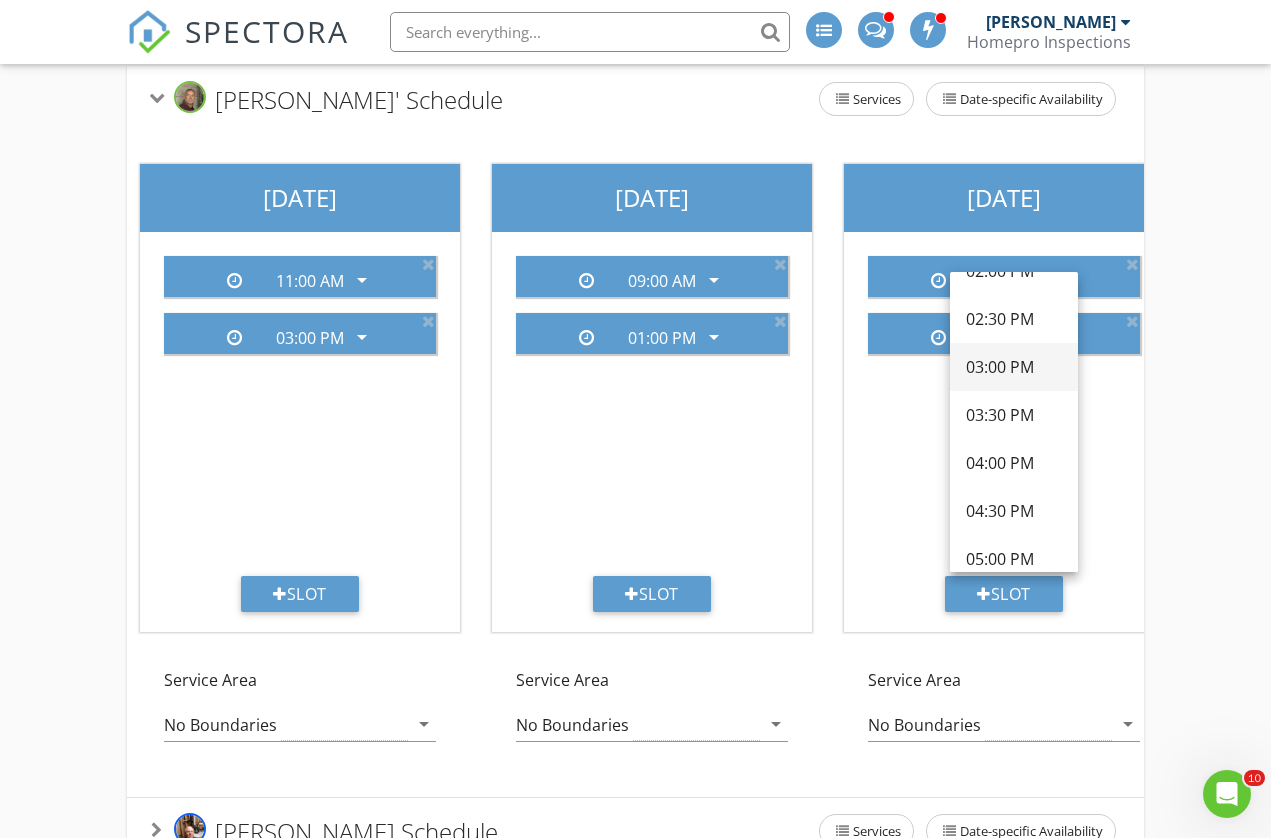 click on "03:00 PM" at bounding box center [1014, 367] 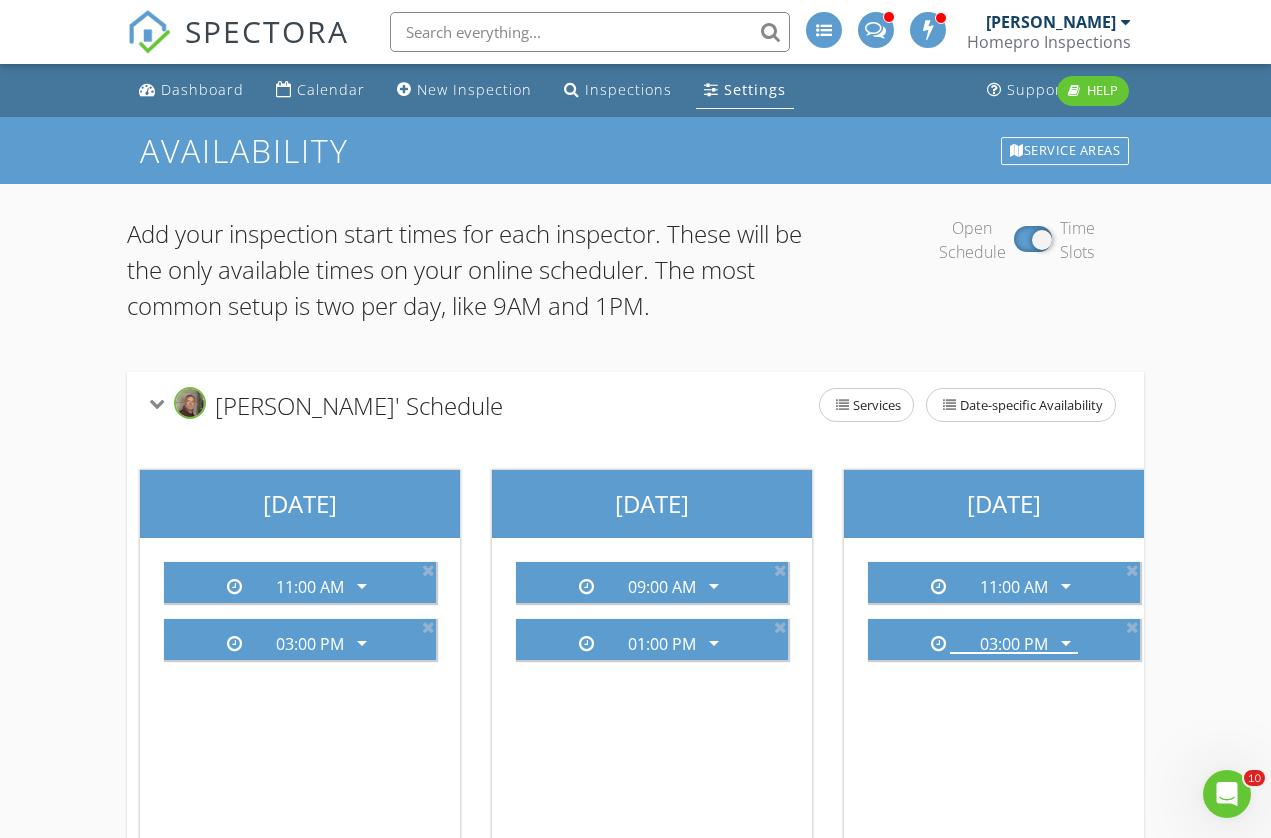 scroll, scrollTop: 0, scrollLeft: 0, axis: both 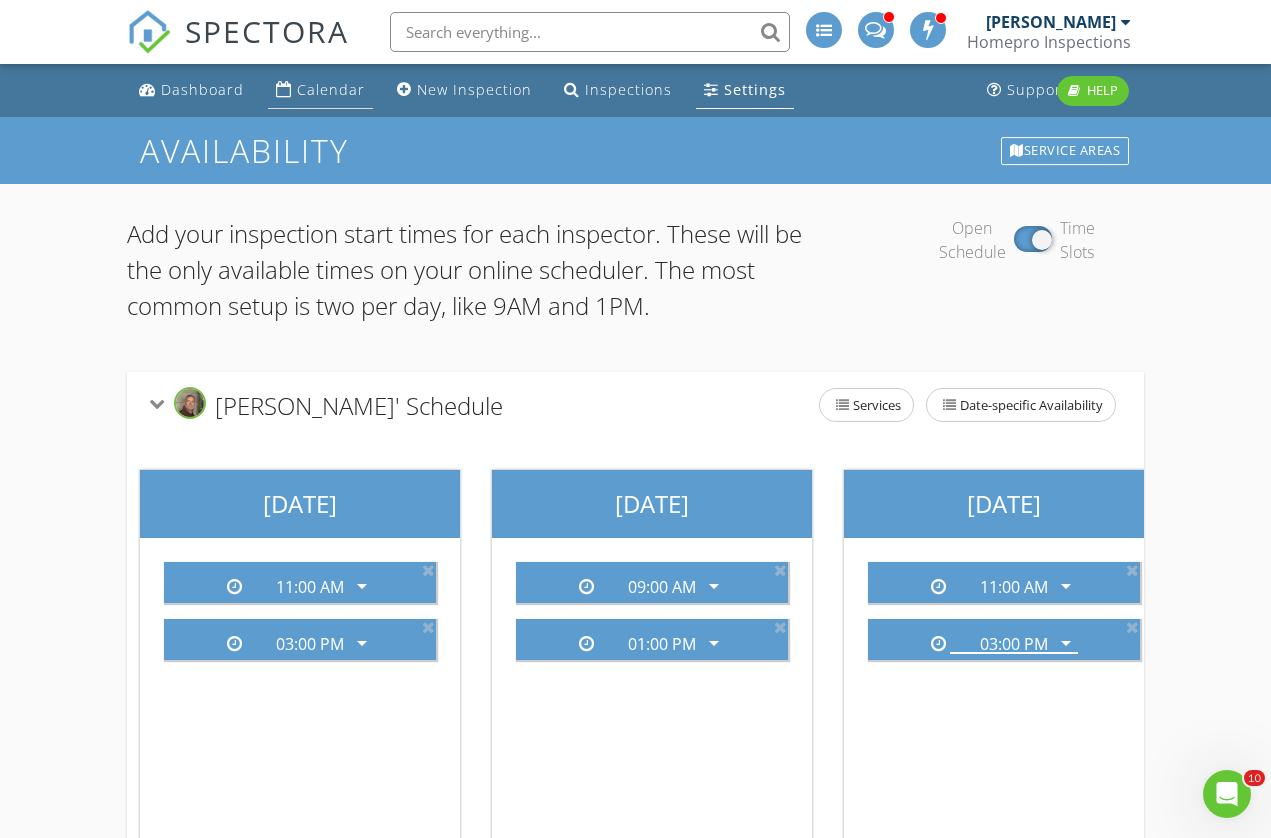 click on "Calendar" at bounding box center (331, 89) 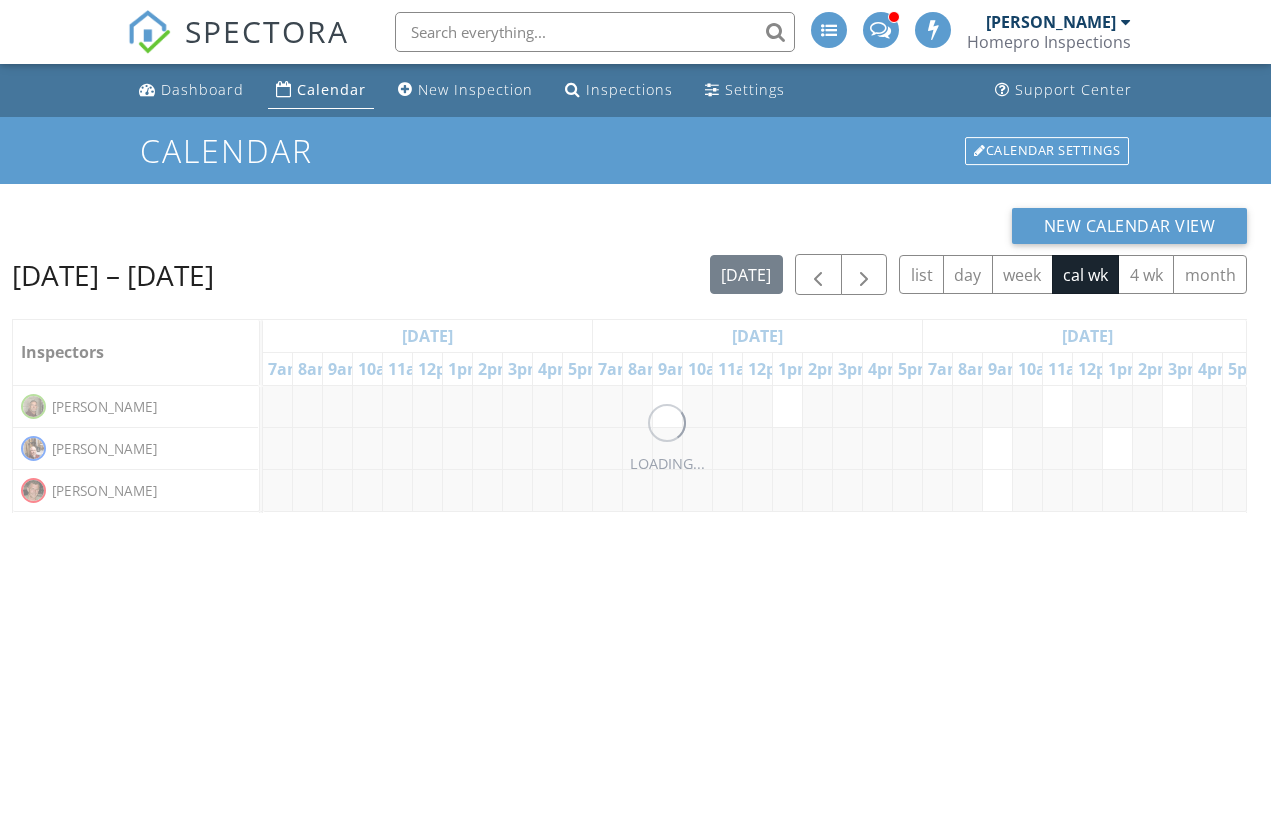 scroll, scrollTop: 0, scrollLeft: 0, axis: both 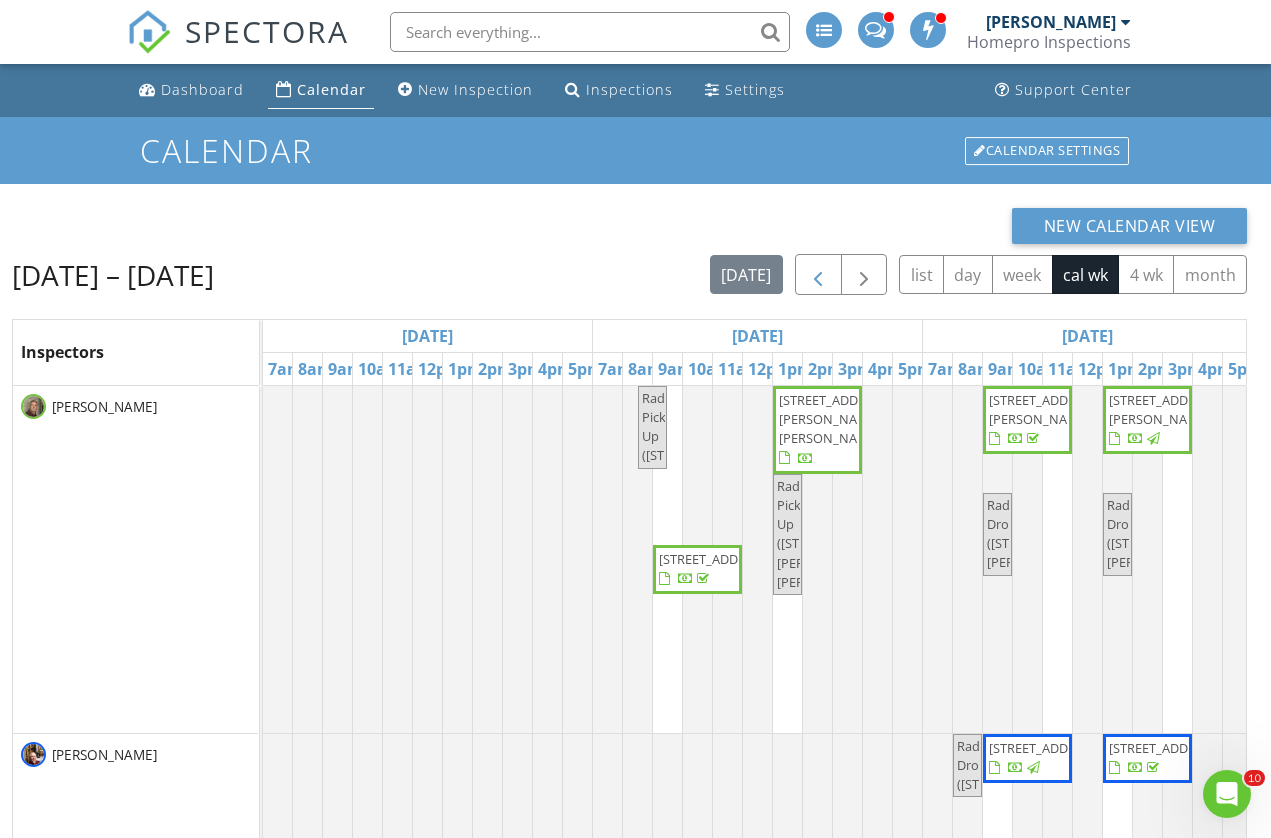 click at bounding box center [818, 275] 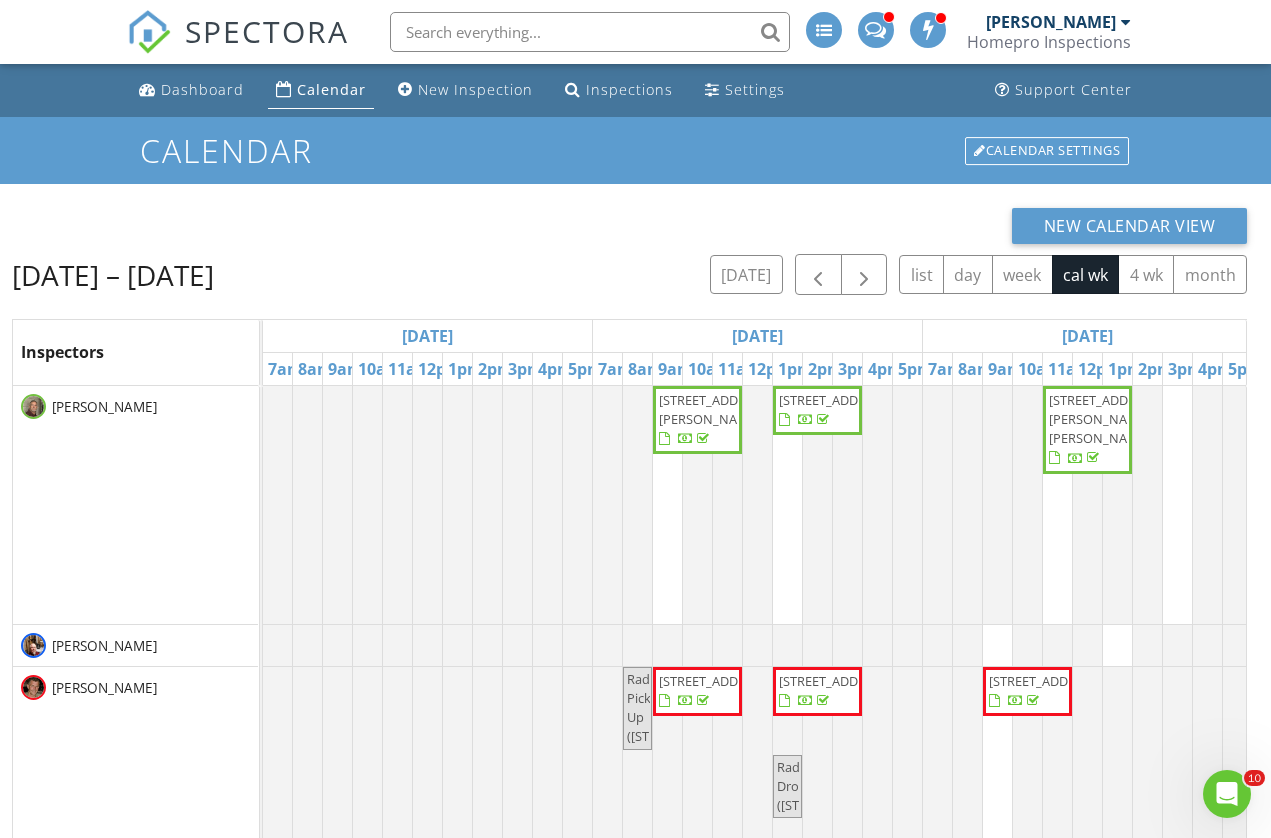 scroll, scrollTop: 0, scrollLeft: 23, axis: horizontal 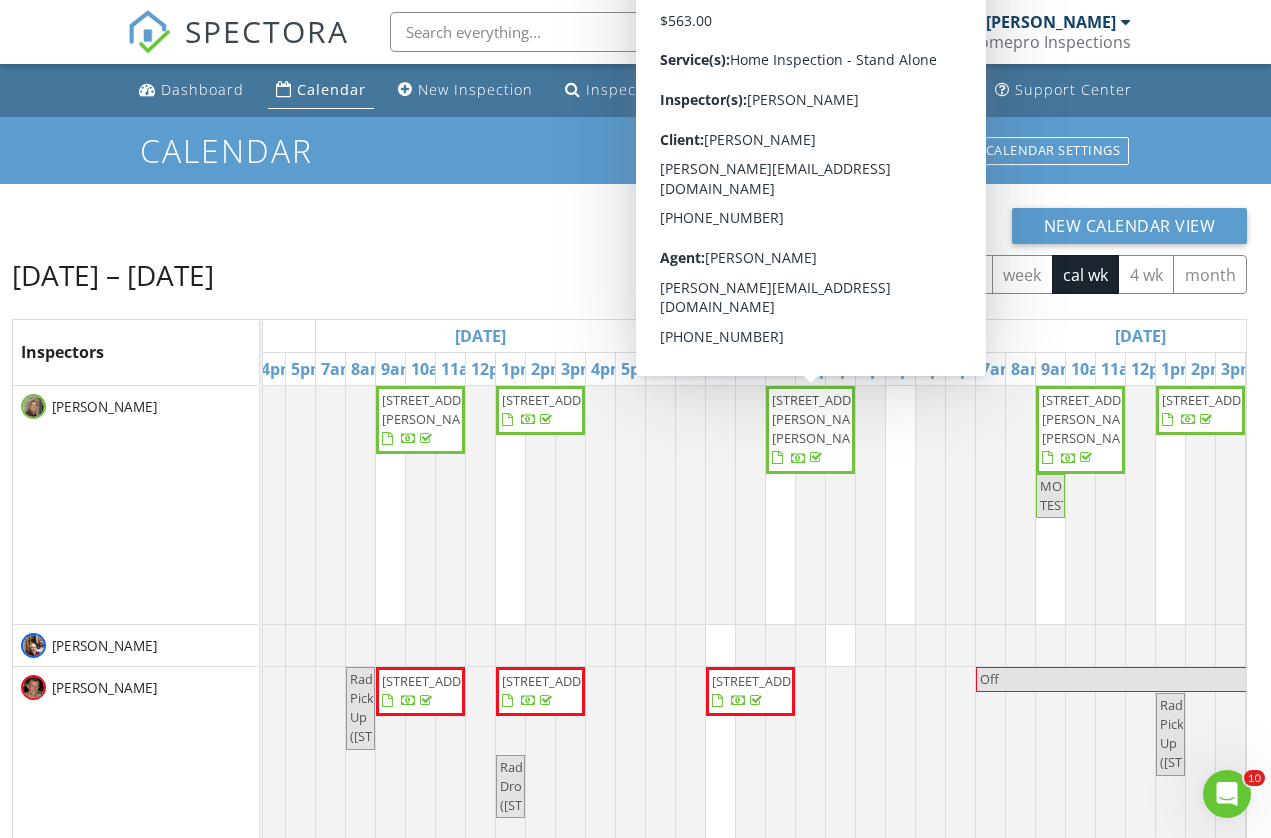click on "186 E Howard St , Winona 55987" at bounding box center [810, 430] 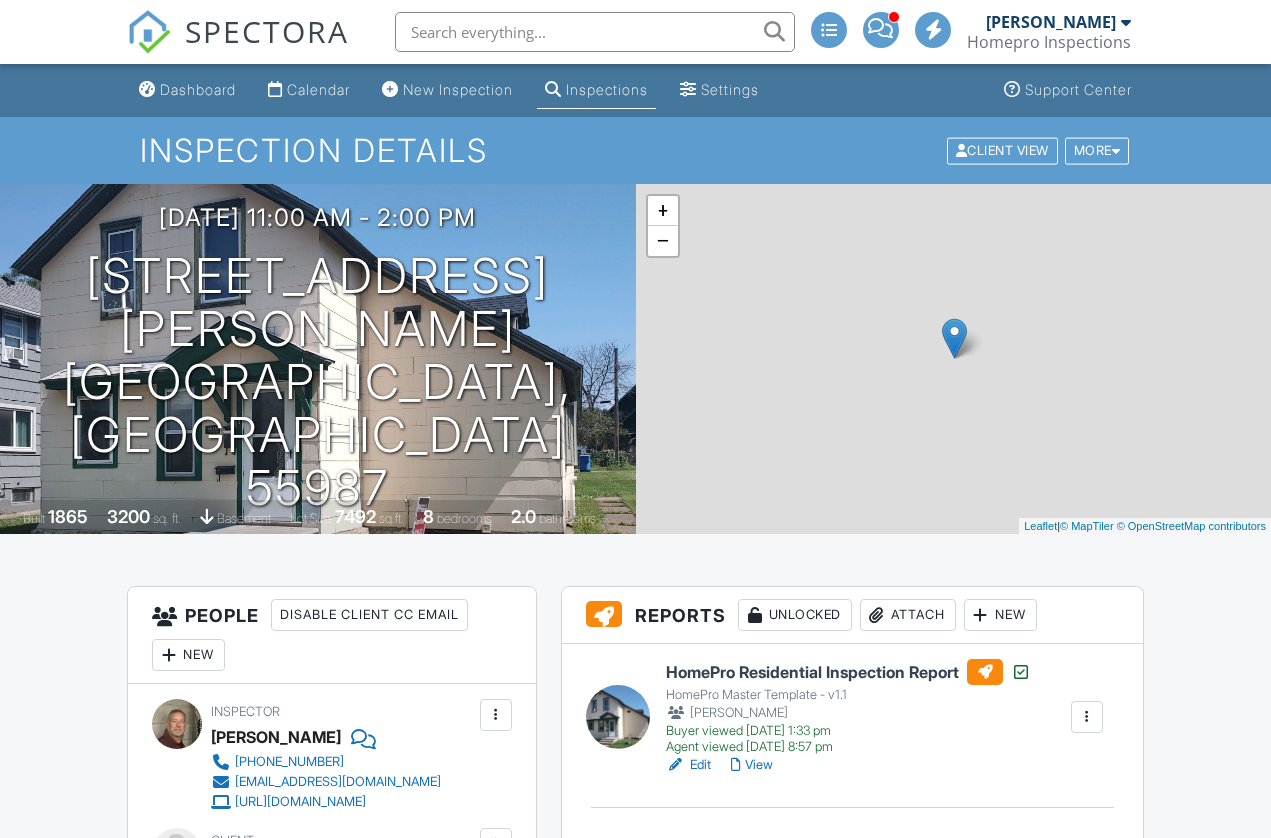 scroll, scrollTop: 0, scrollLeft: 0, axis: both 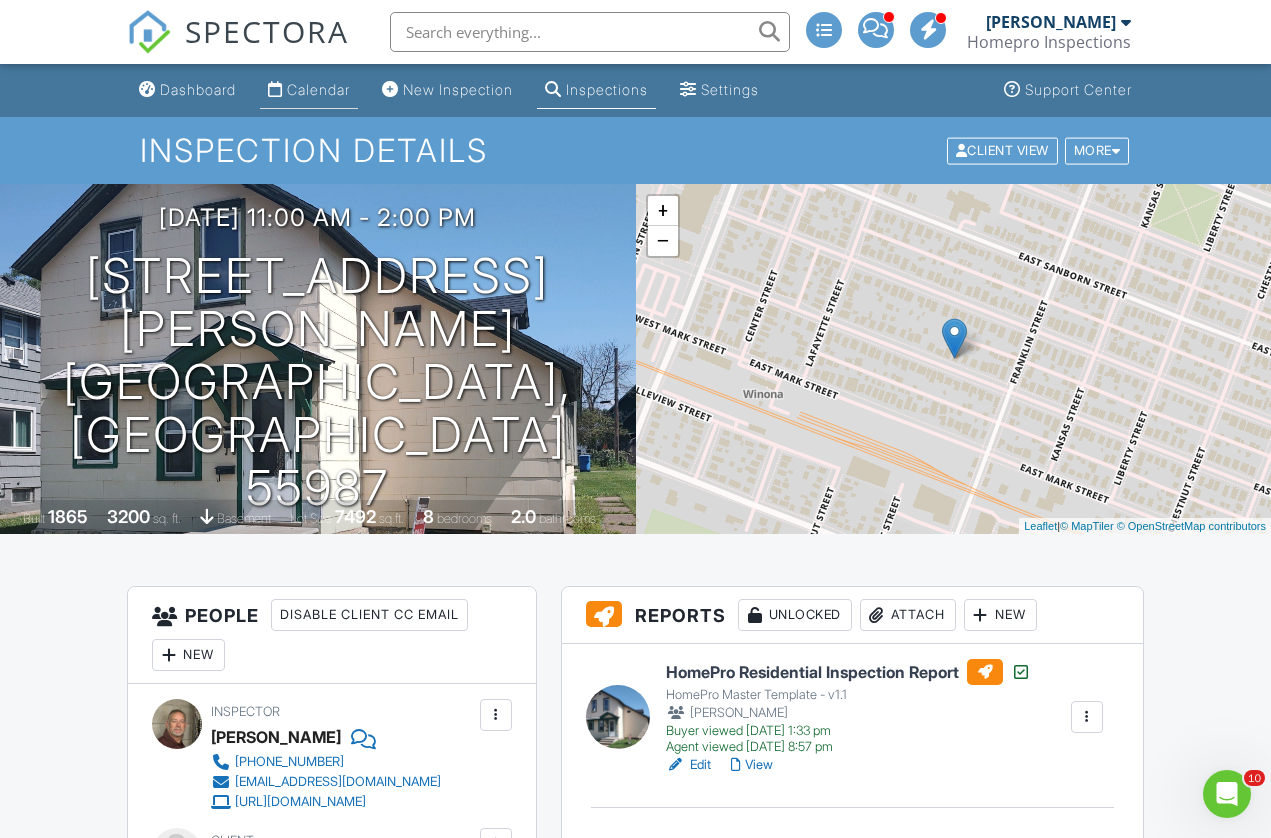 click on "Calendar" at bounding box center (318, 89) 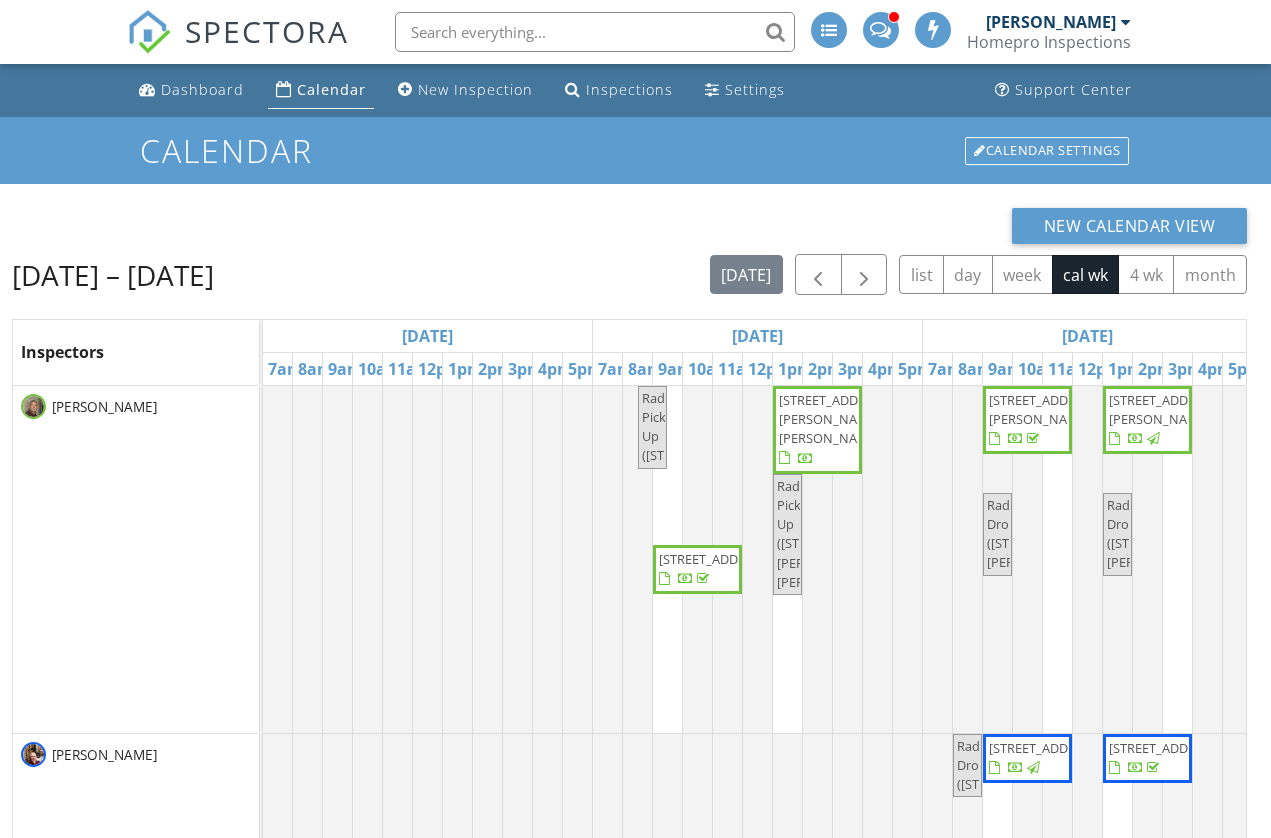 scroll, scrollTop: 0, scrollLeft: 0, axis: both 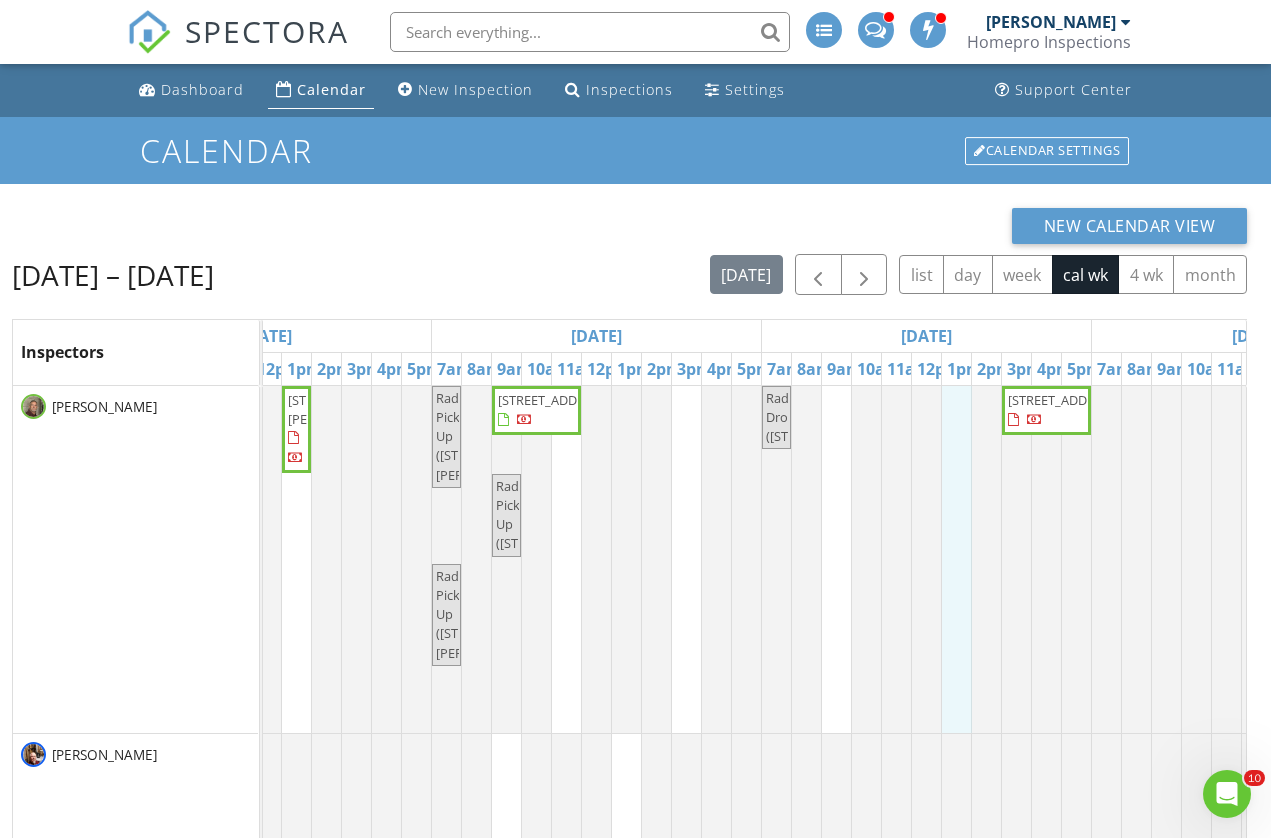 click on "Radon Pick Up ([STREET_ADDRESS])
[STREET_ADDRESS][PERSON_NAME]
[STREET_ADDRESS][PERSON_NAME]
[STREET_ADDRESS][PERSON_NAME]
[STREET_ADDRESS]
[STREET_ADDRESS][PERSON_NAME]" at bounding box center (267, 739) 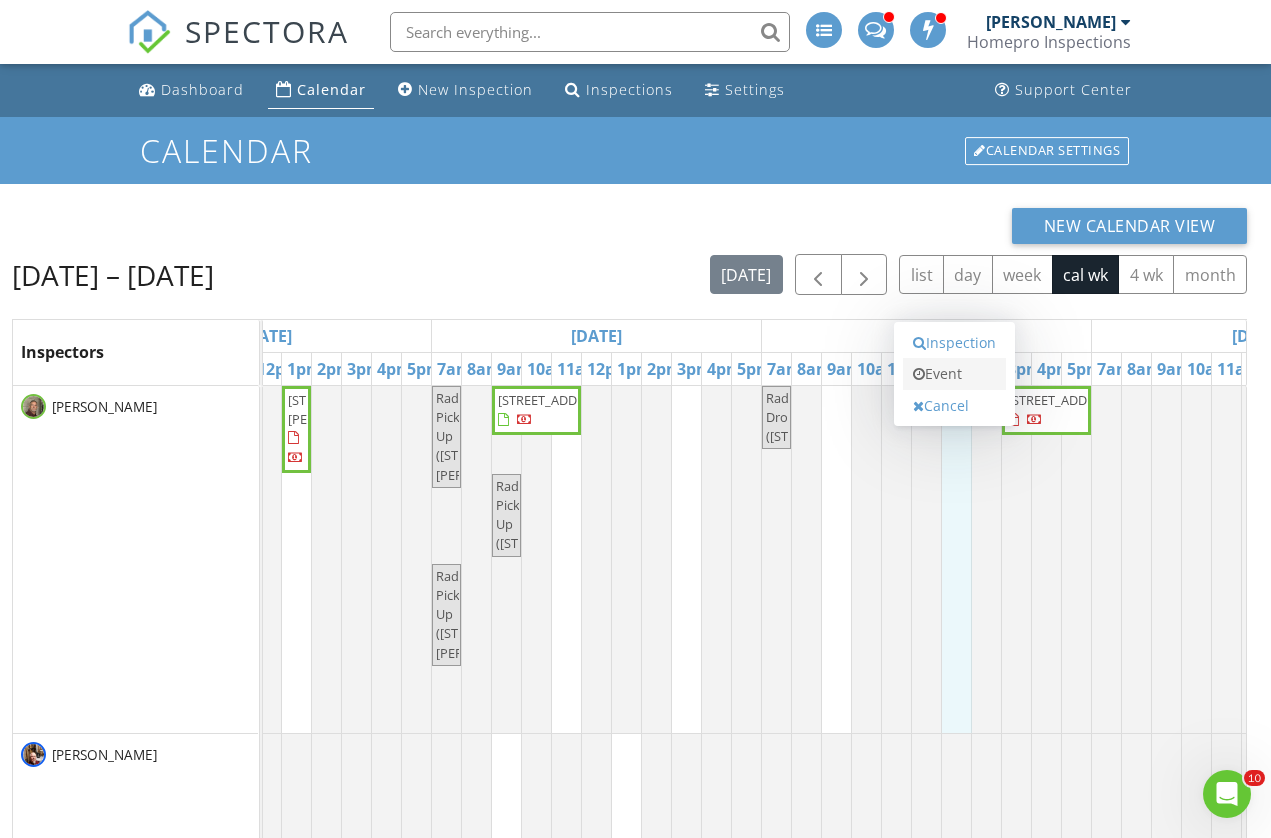 click on "Event" at bounding box center [954, 374] 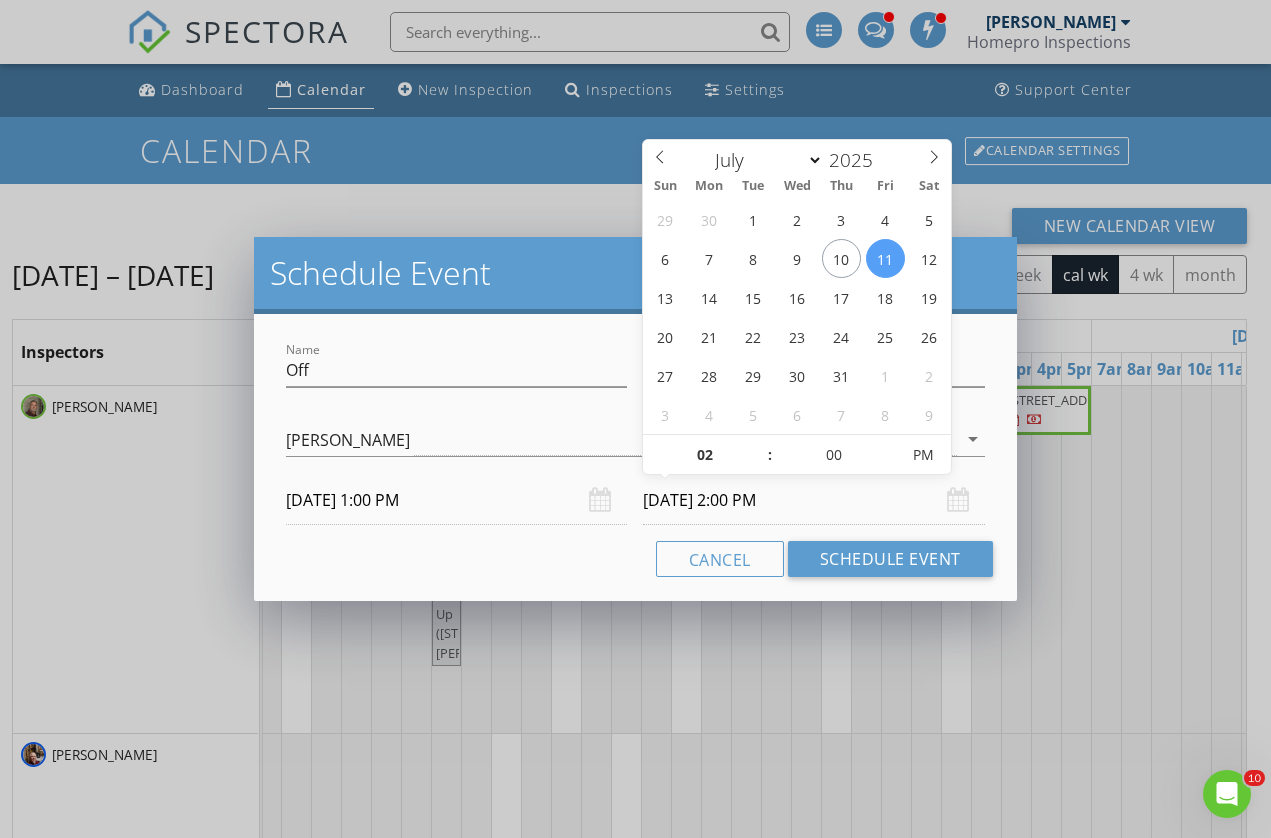 click on "[DATE] 2:00 PM" at bounding box center (813, 500) 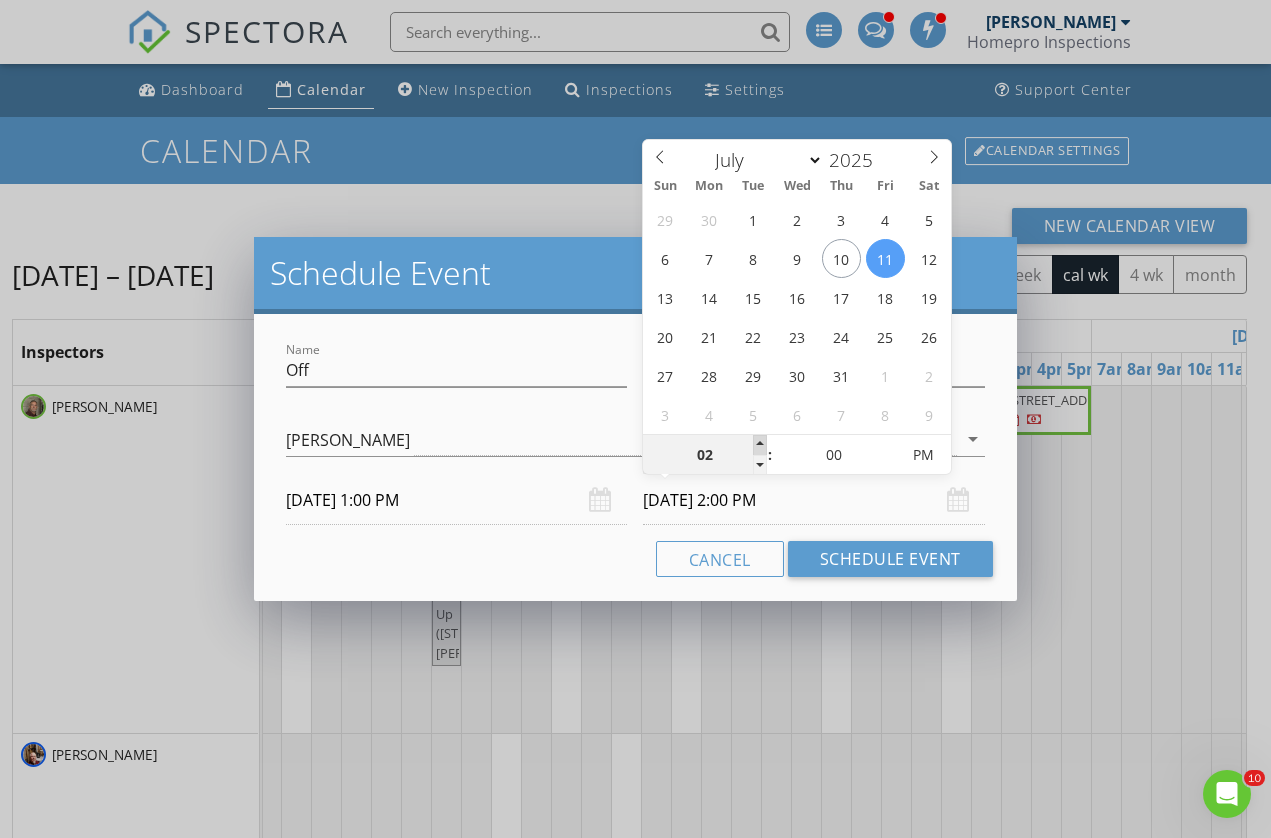 type on "03" 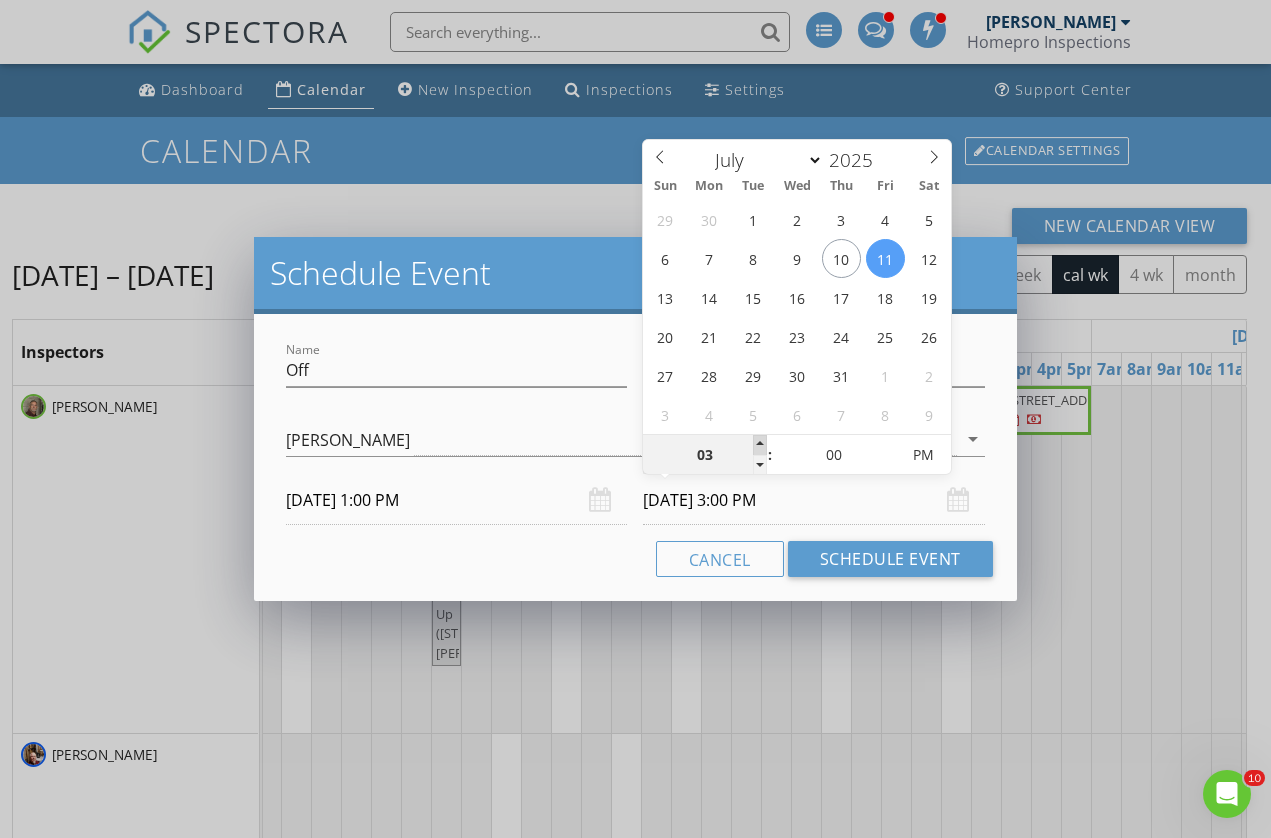 click at bounding box center (760, 445) 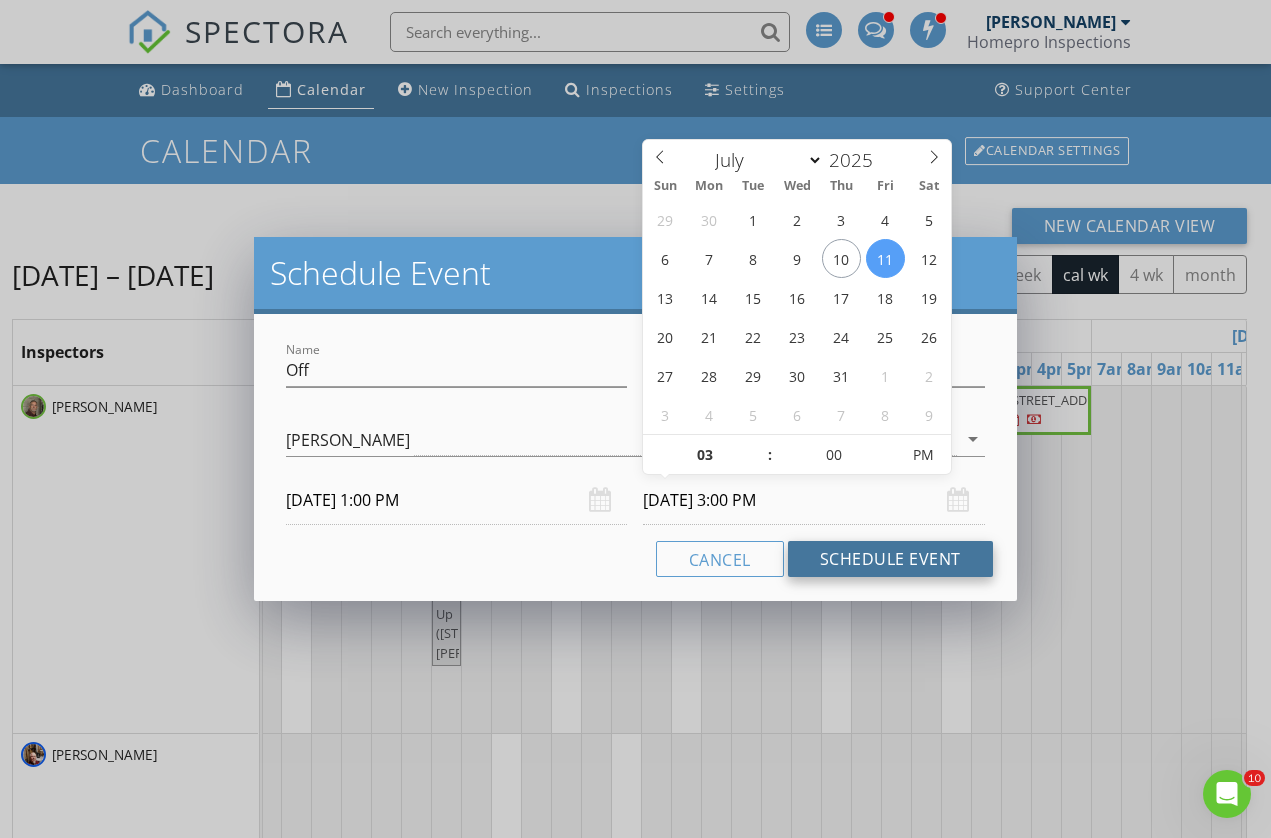 click on "Schedule Event" at bounding box center (890, 559) 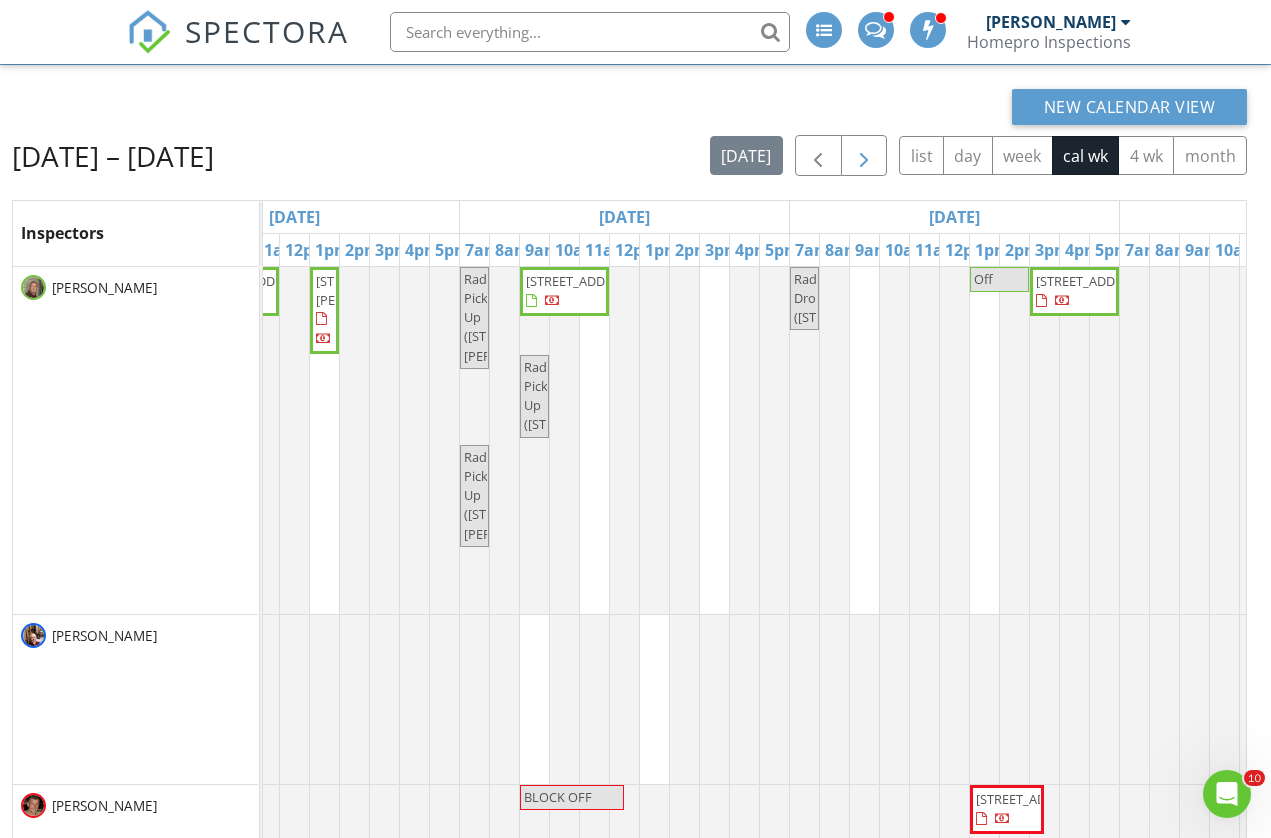 click at bounding box center (864, 156) 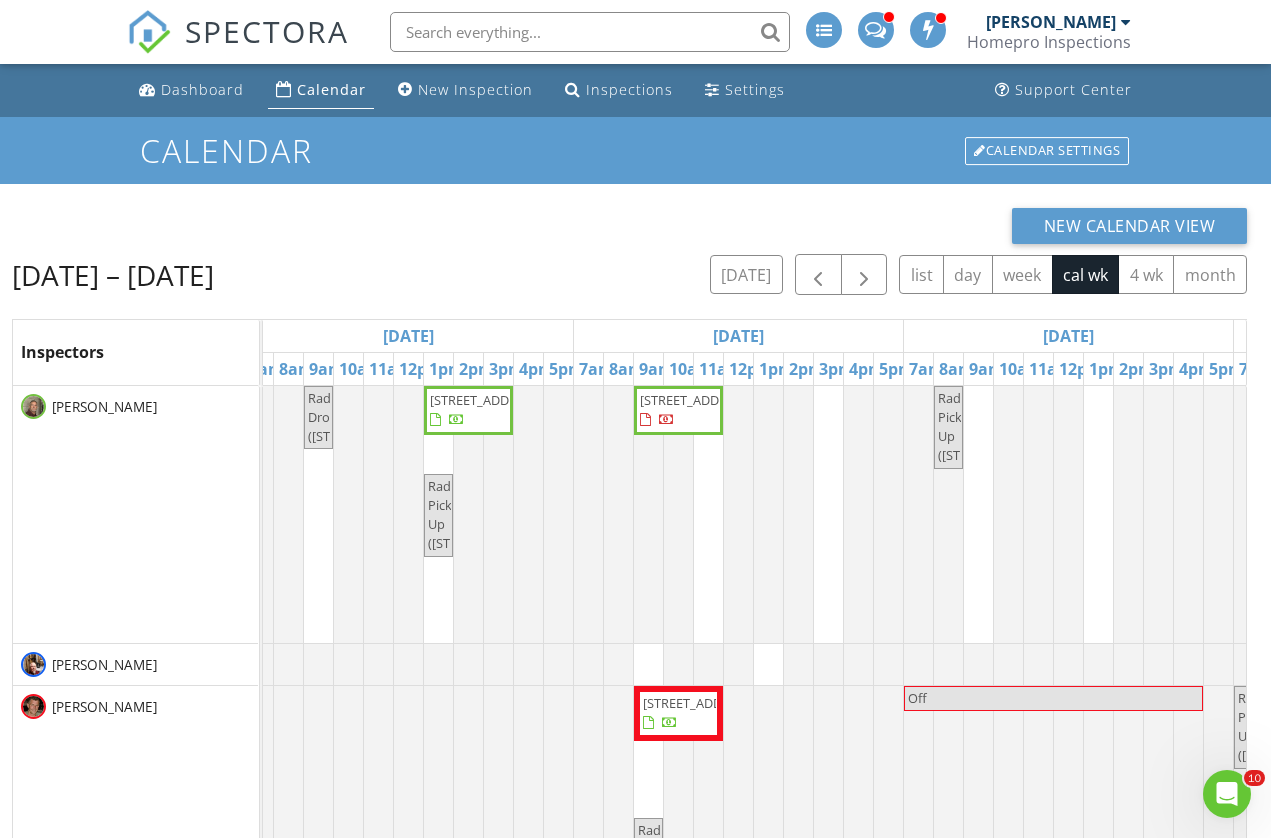 click on "New Calendar View       [DATE] – [DATE] [DATE] list day week cal wk 4 wk month Inspectors [DATE] [DATE] [DATE] [DATE] [DATE] [DATE] [DATE] 7am 8am 9am 10am 11am 12pm 1pm 2pm 3pm 4pm 5pm 7am 8am 9am 10am 11am 12pm 1pm 2pm 3pm 4pm 5pm 7am 8am 9am 10am 11am 12pm 1pm 2pm 3pm 4pm 5pm 7am 8am 9am 10am 11am 12pm 1pm 2pm 3pm 4pm 5pm 7am 8am 9am 10am 11am 12pm 1pm 2pm 3pm 4pm 5pm 7am 8am 9am 10am 11am 12pm 1pm 2pm 3pm 4pm 5pm 7am 8am 9am 10am 11am 12pm 1pm 2pm 3pm 4pm 5pm [PERSON_NAME] [PERSON_NAME] [PERSON_NAME]
Radon Drop ([STREET_ADDRESS])
[STREET_ADDRESS]
[STREET_ADDRESS]" at bounding box center (635, 644) 